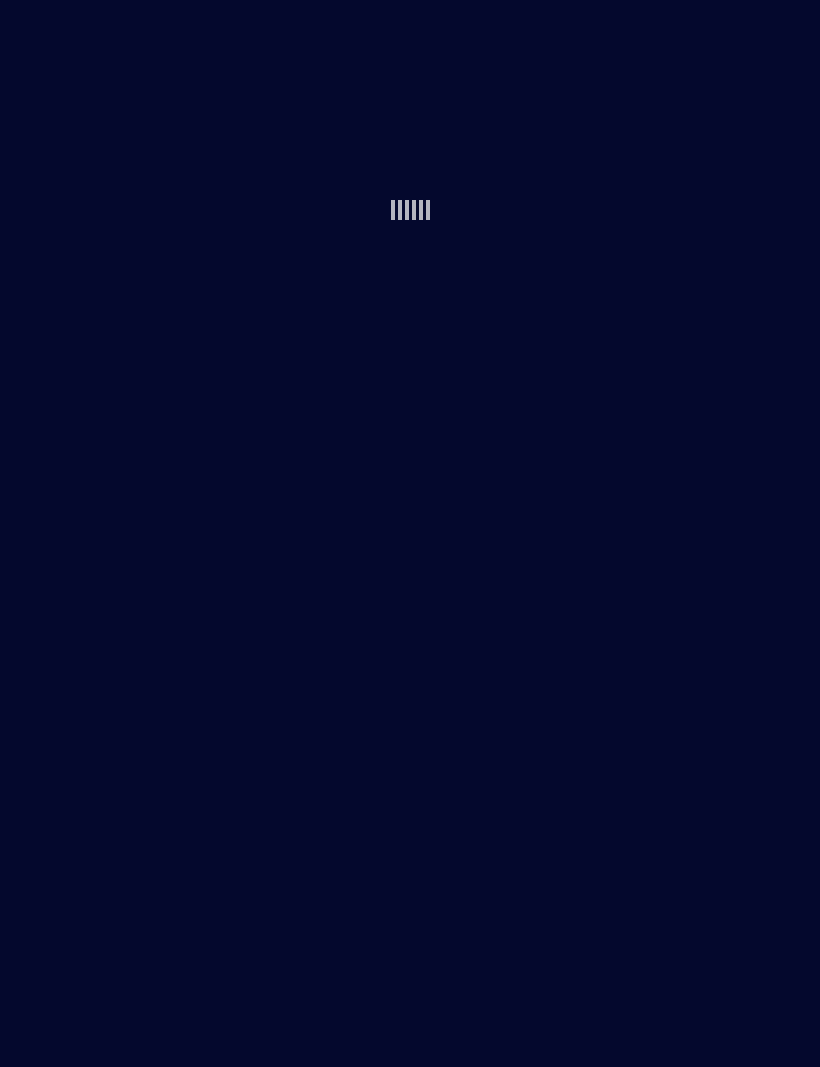 scroll, scrollTop: 0, scrollLeft: 0, axis: both 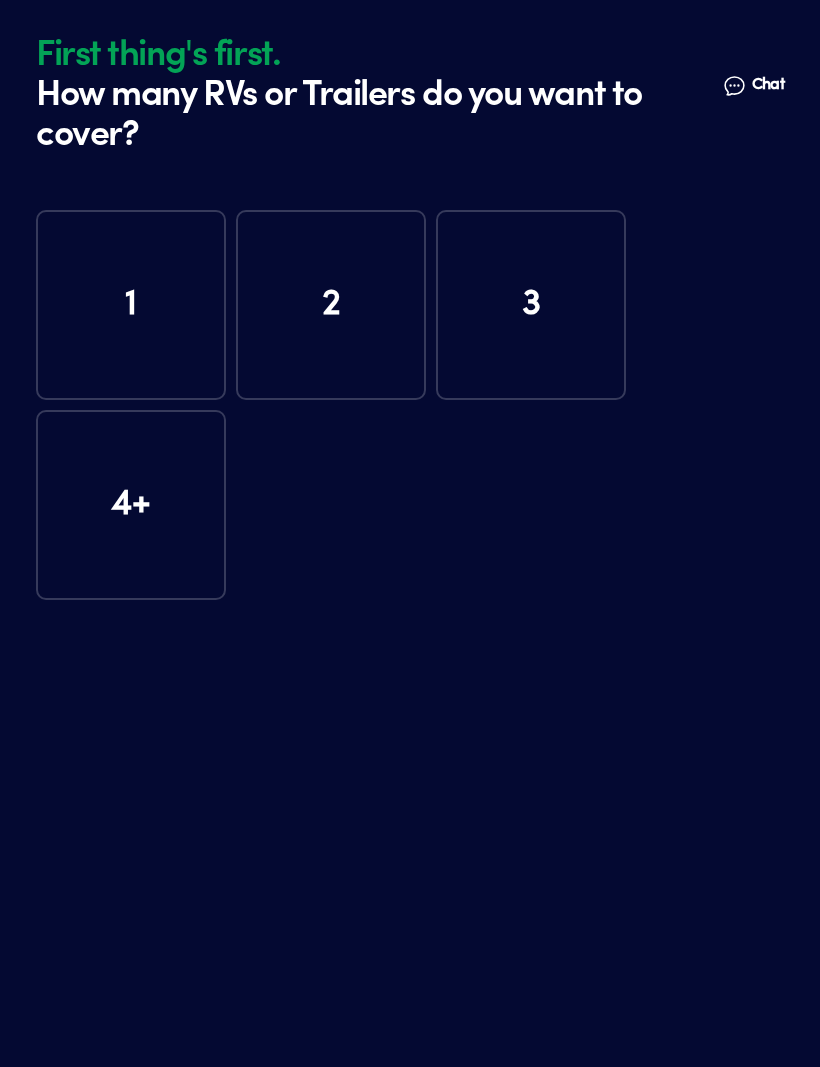 click on "1" at bounding box center [131, 305] 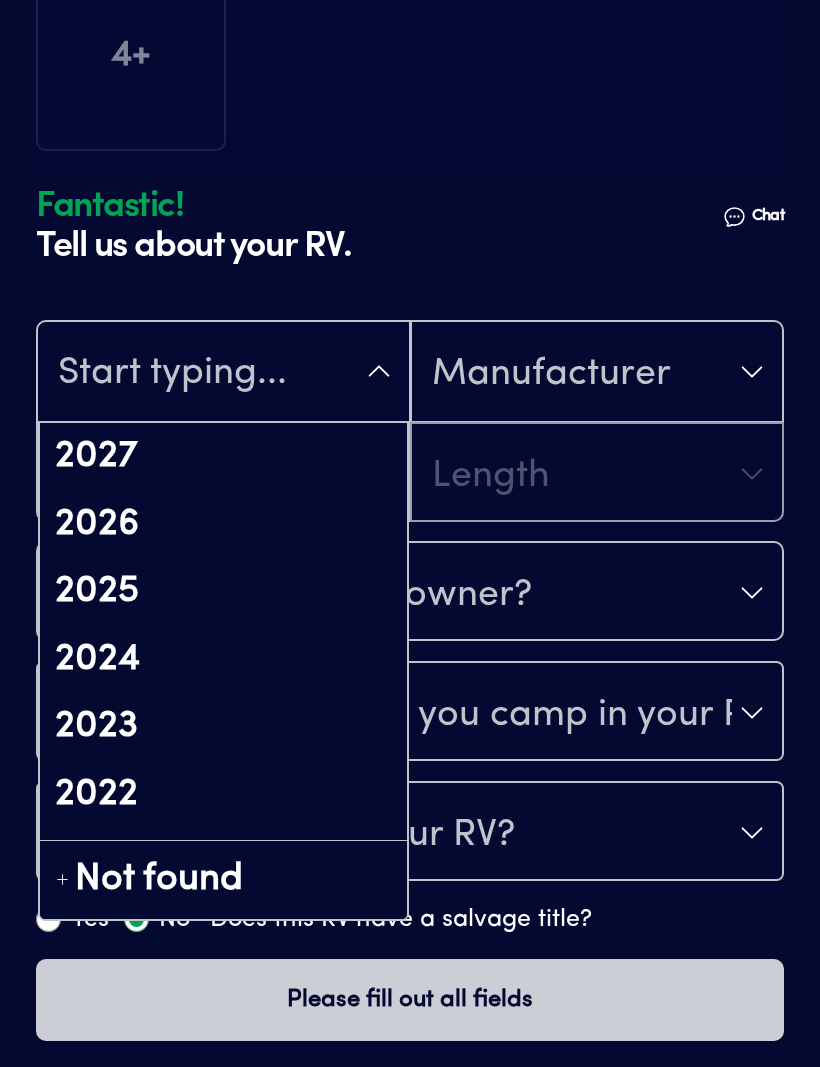 scroll, scrollTop: 418, scrollLeft: 0, axis: vertical 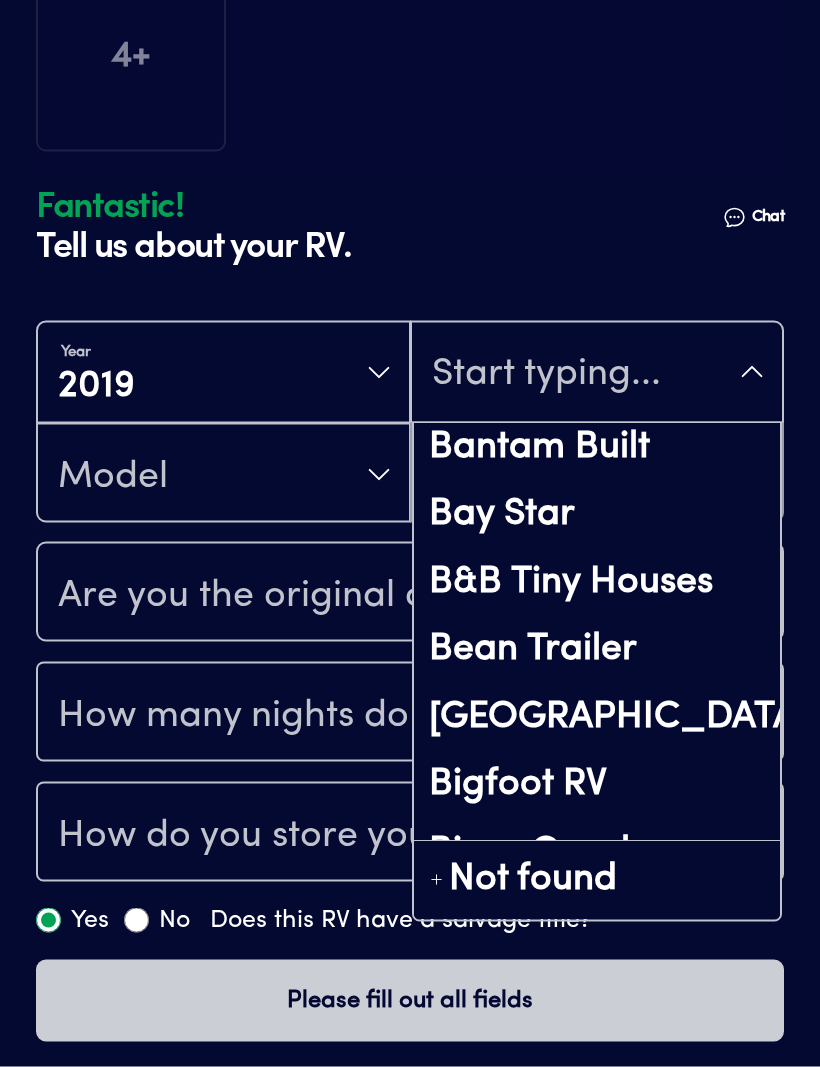 type on "T" 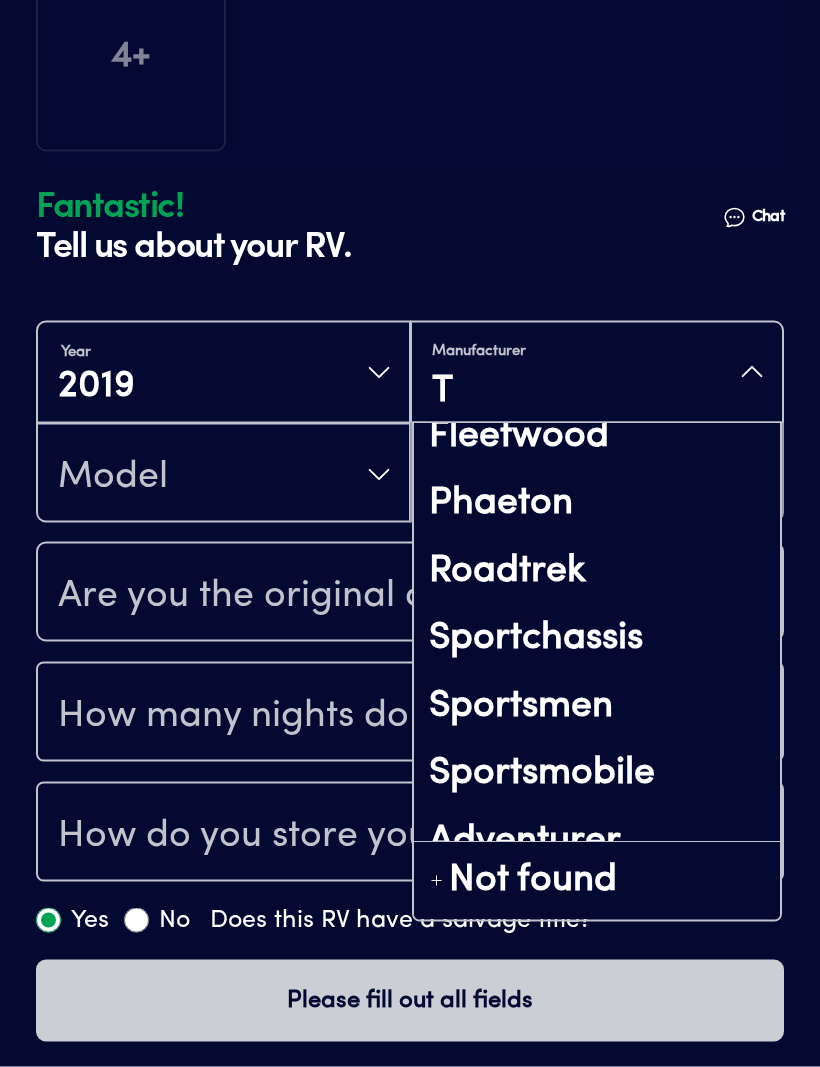 scroll, scrollTop: 1935, scrollLeft: 0, axis: vertical 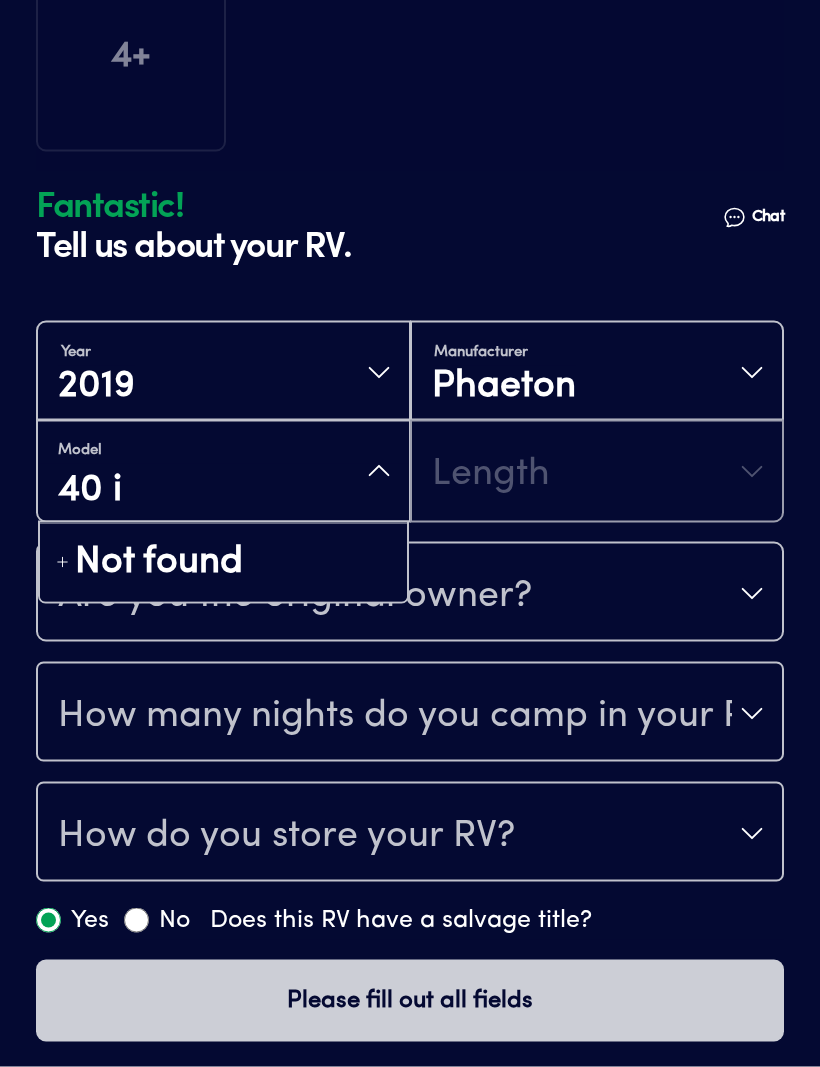 type on "40 ih" 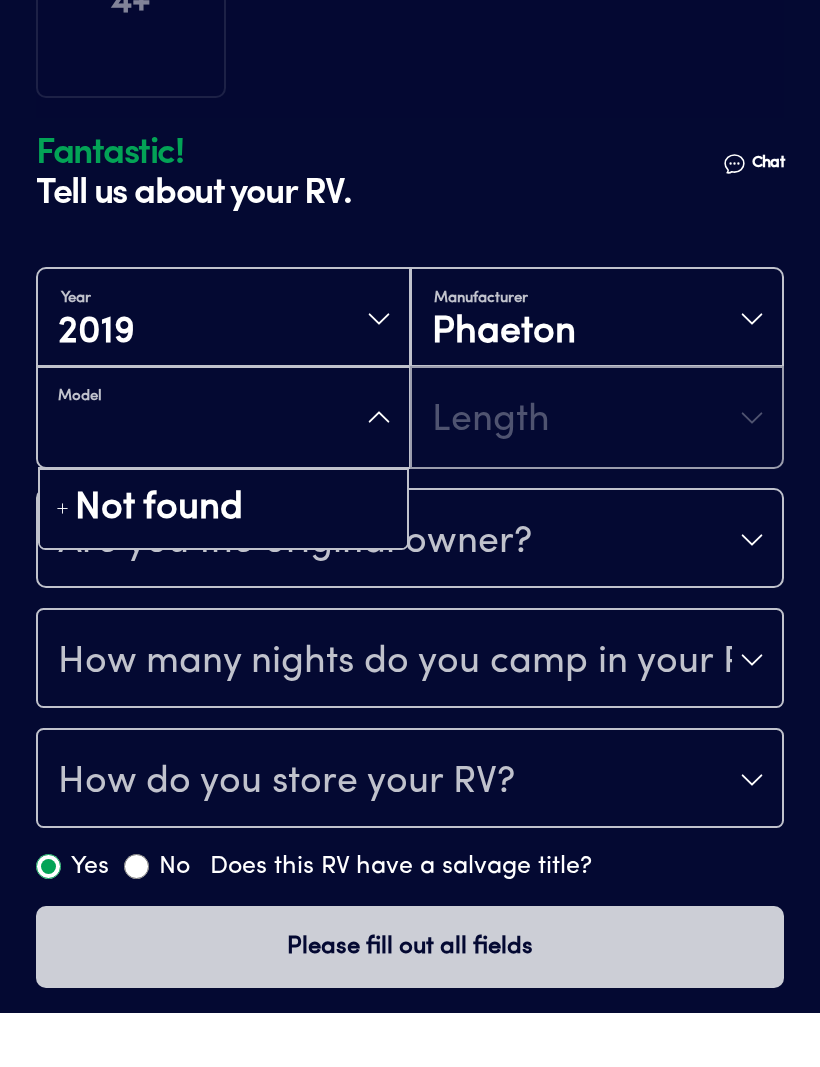type on "T" 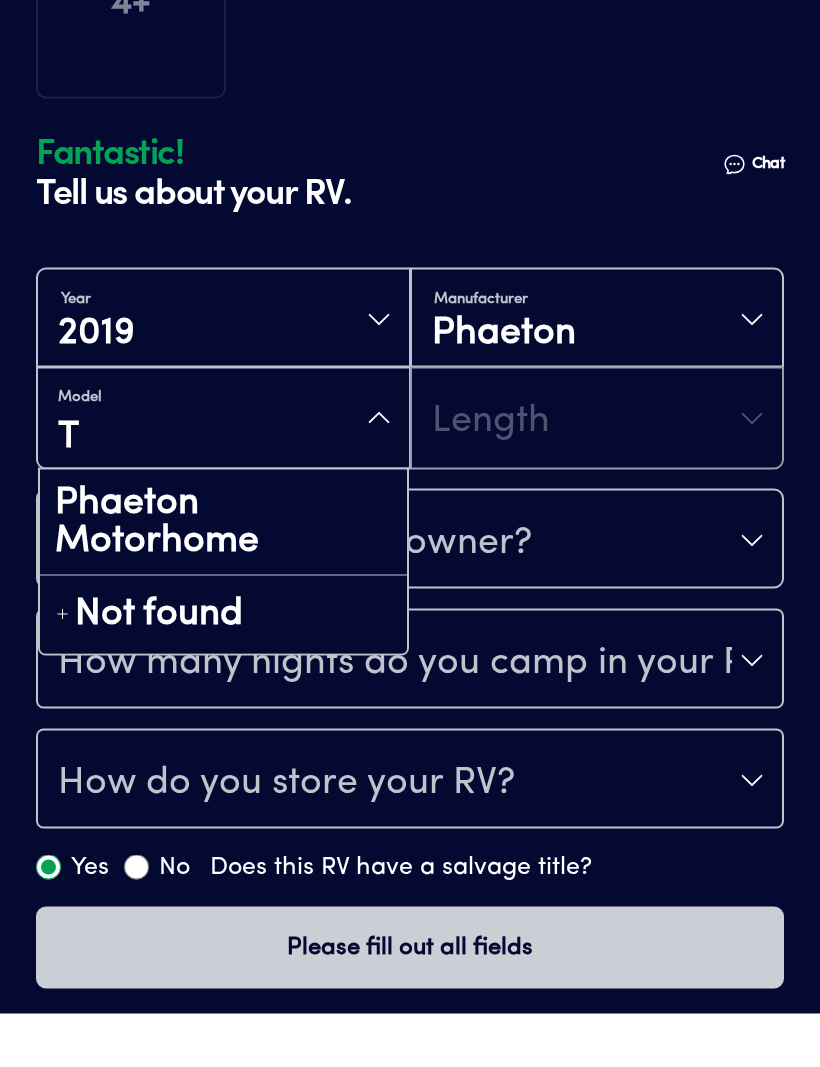 scroll, scrollTop: 419, scrollLeft: 0, axis: vertical 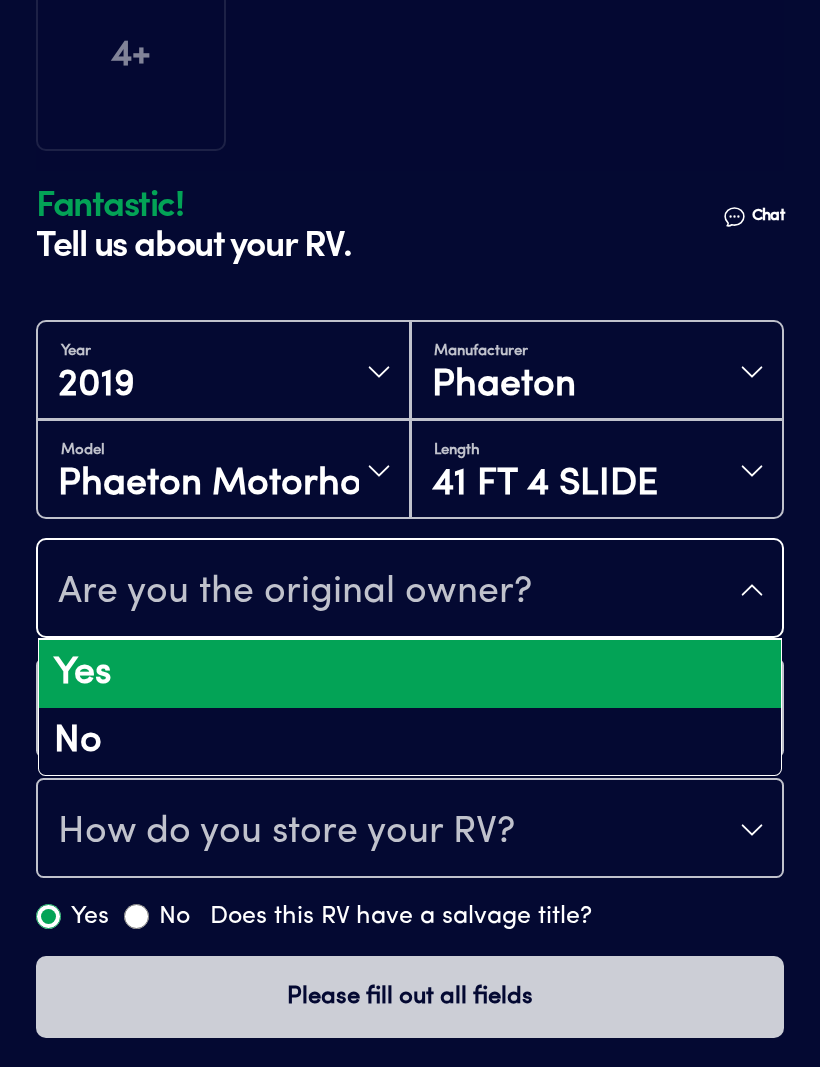 click on "Yes" at bounding box center (410, 674) 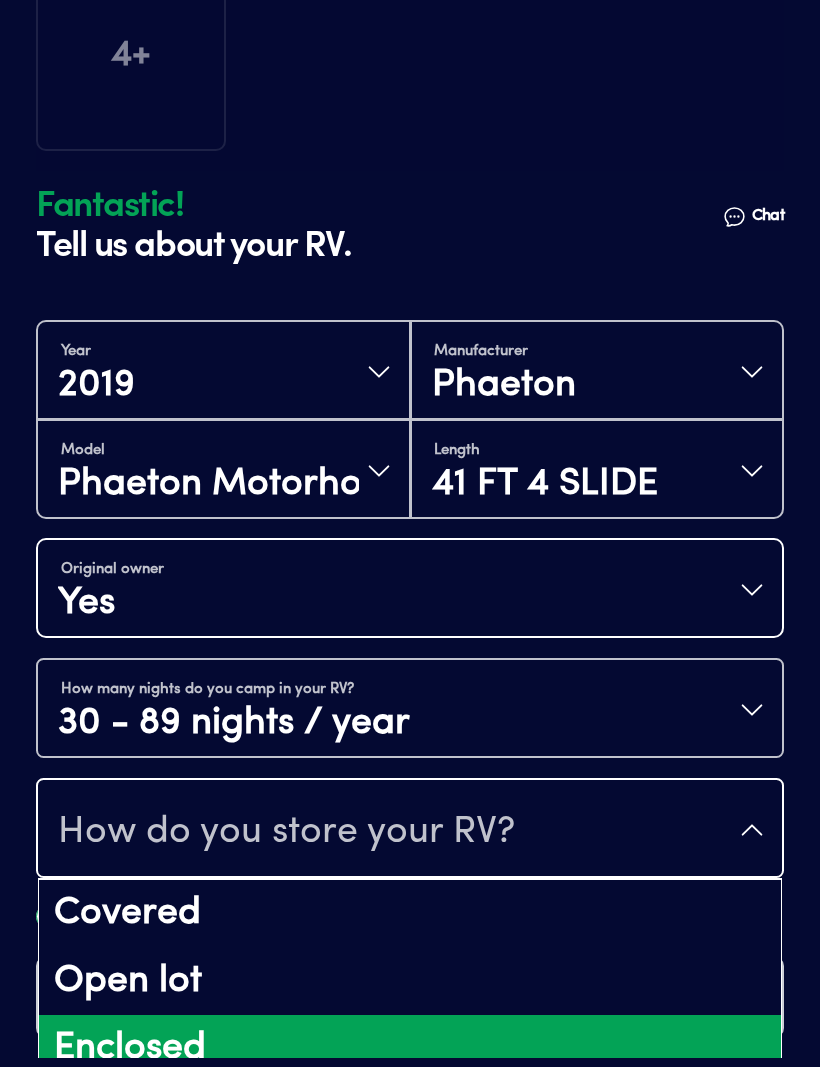 click on "Enclosed" at bounding box center (410, 1049) 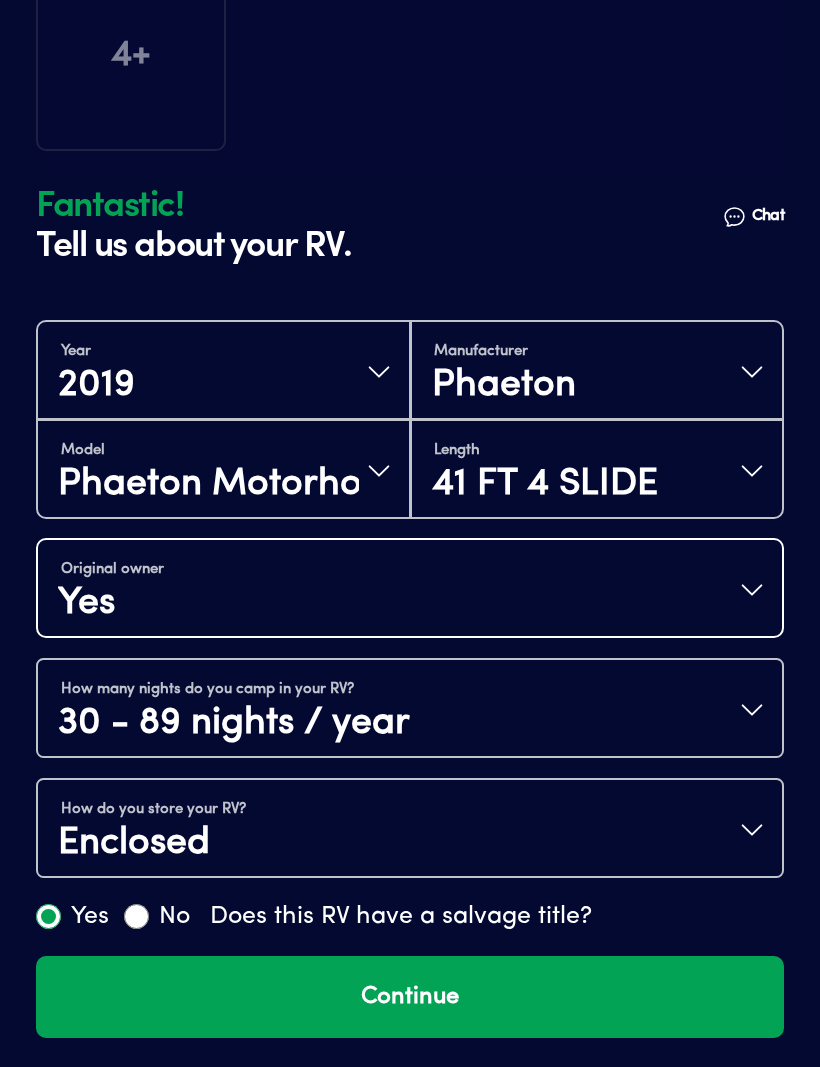 click on "Continue" at bounding box center (410, 997) 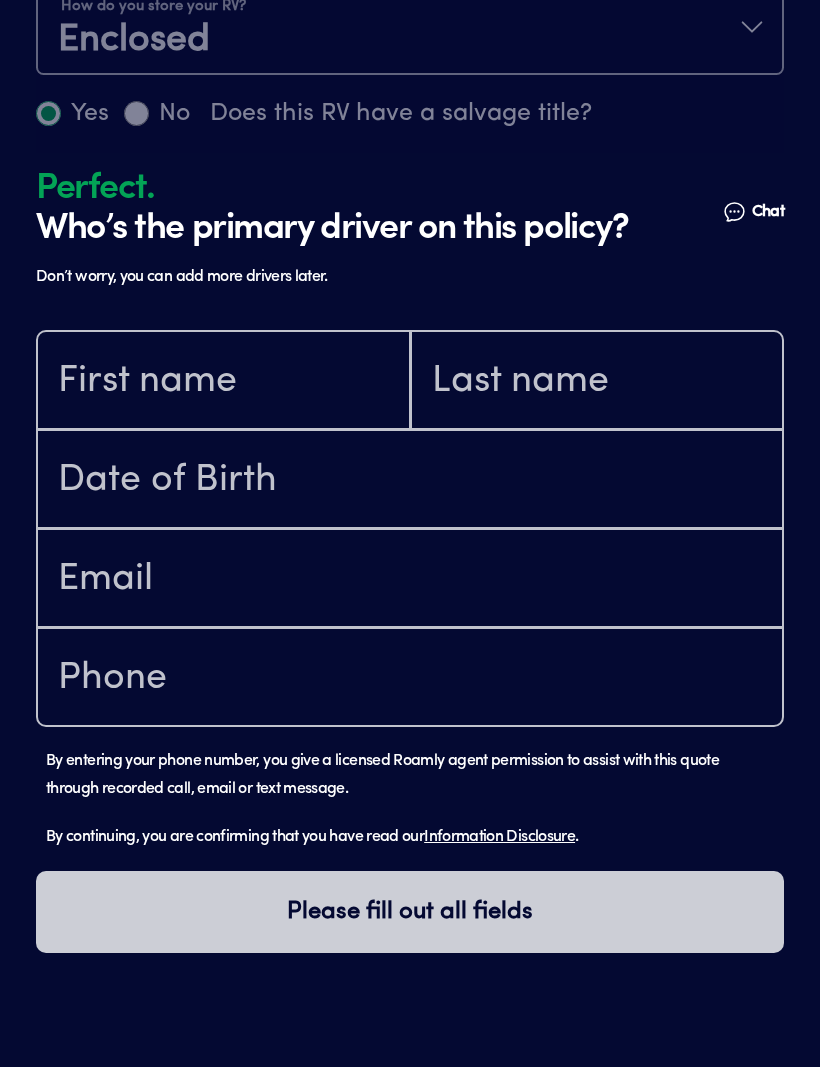 scroll, scrollTop: 1232, scrollLeft: 0, axis: vertical 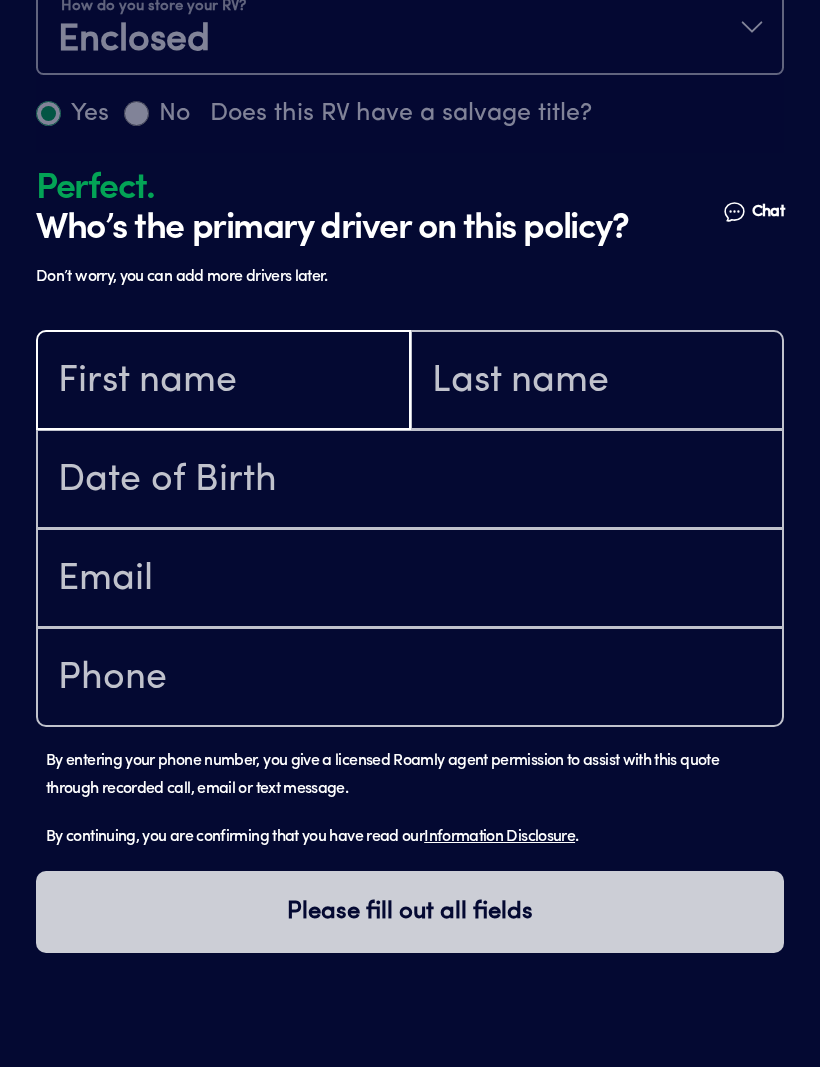 click at bounding box center [223, 382] 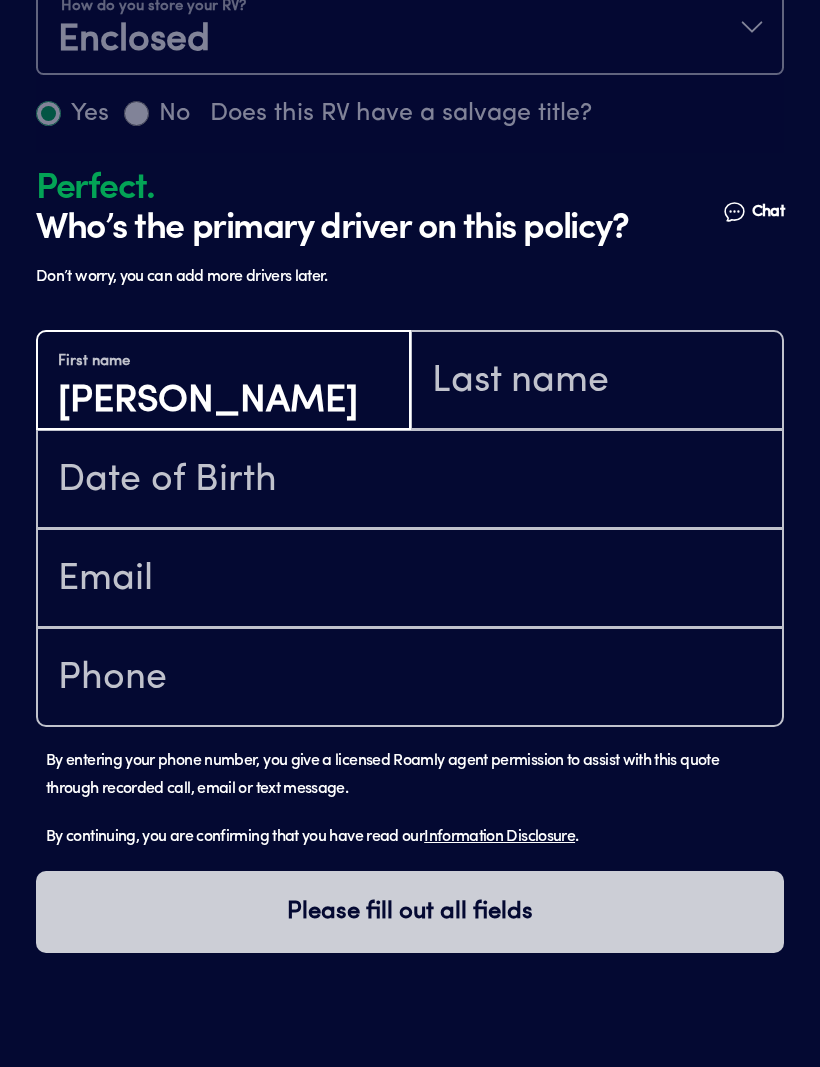 type on "[PERSON_NAME]" 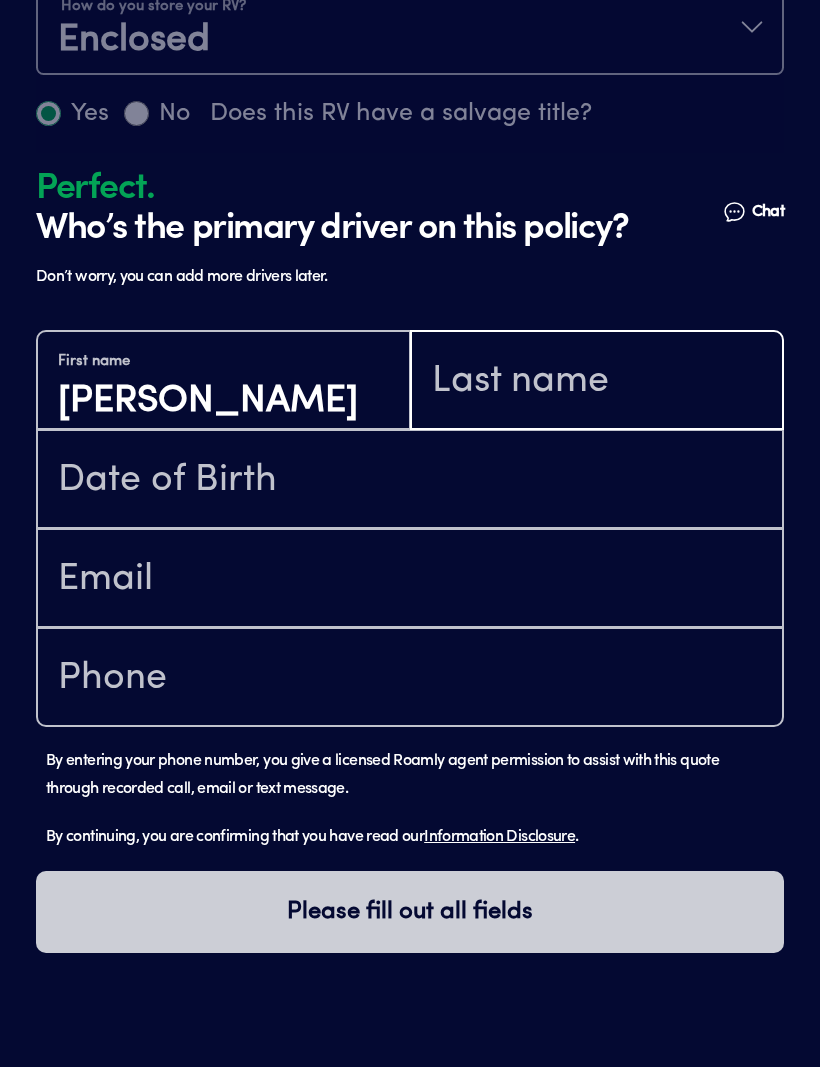 click at bounding box center [597, 383] 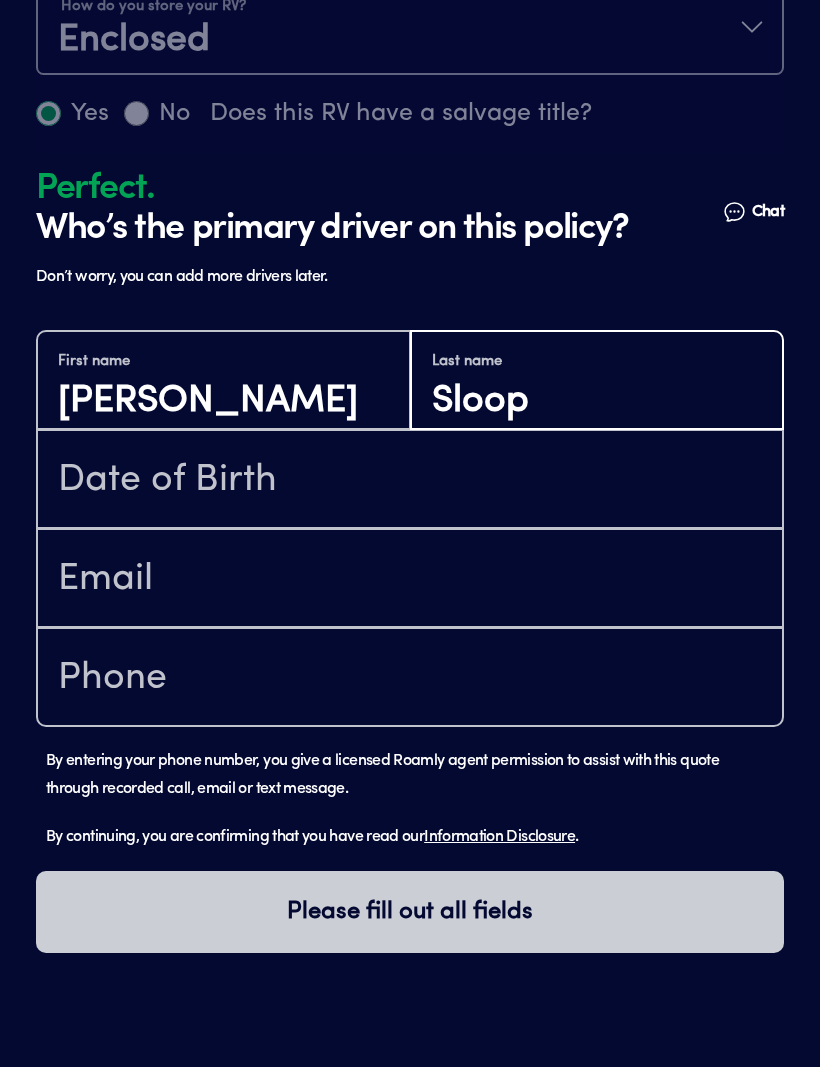 type on "Sloop" 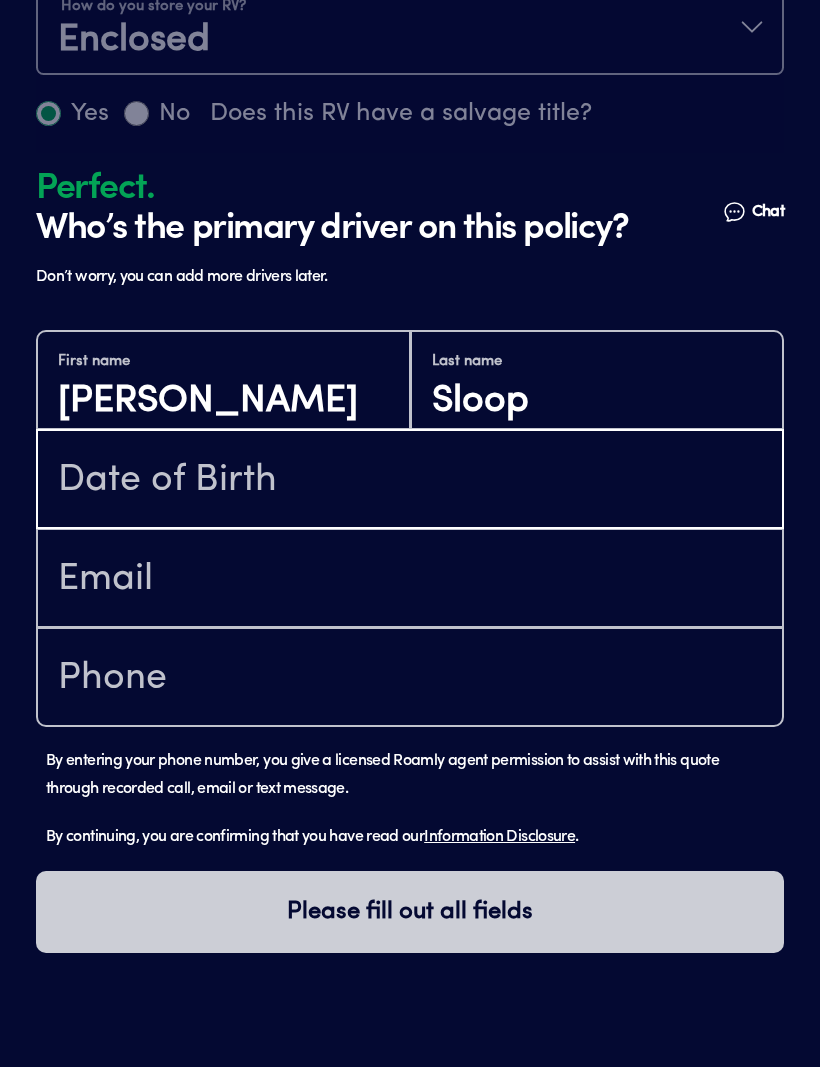 click at bounding box center [410, 482] 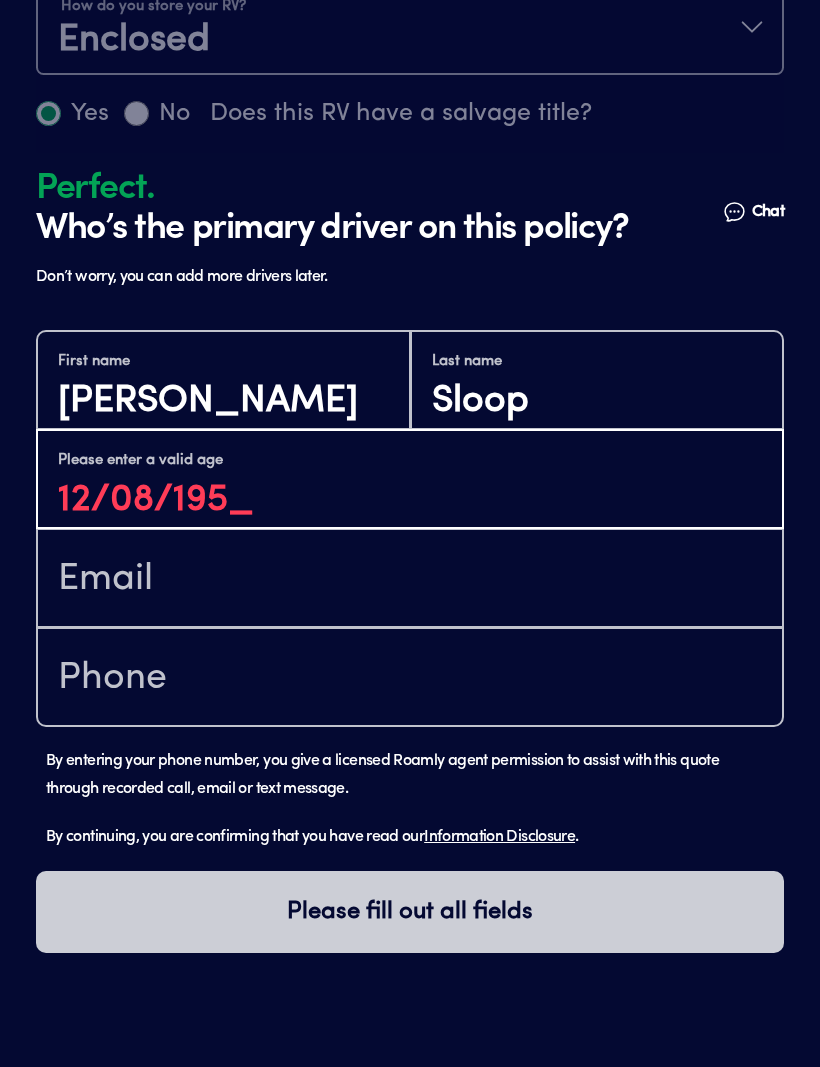 type on "[DATE]" 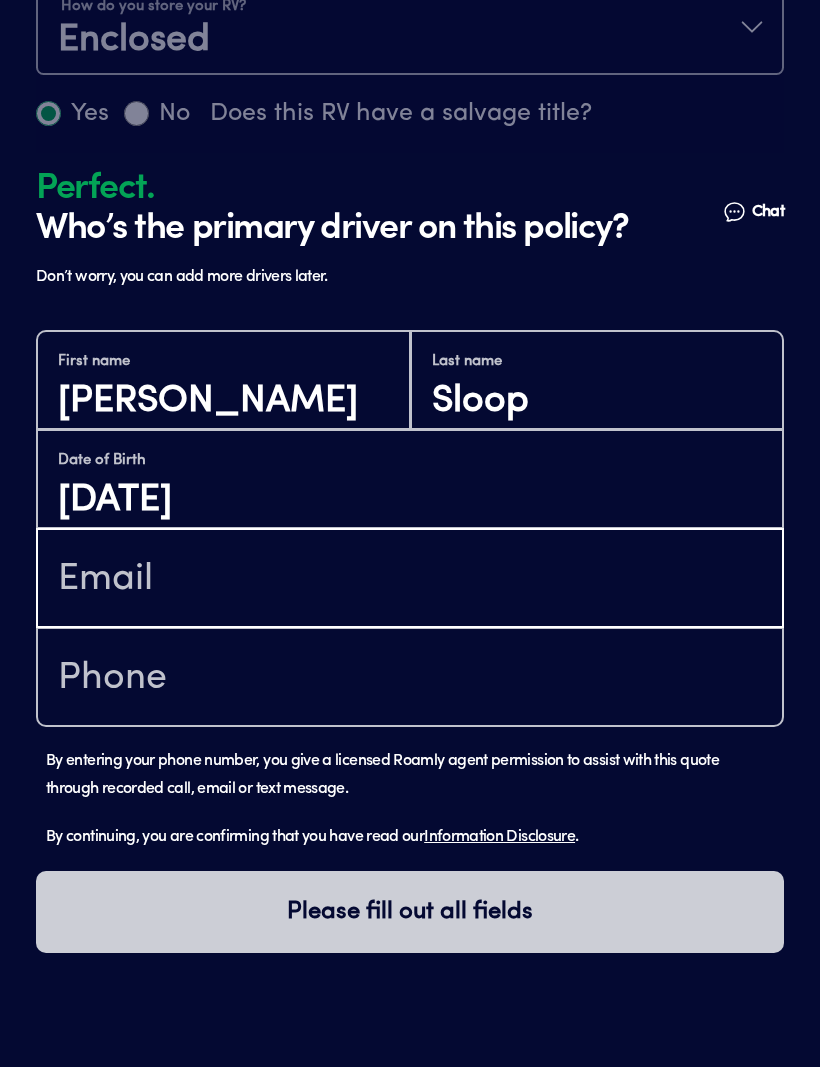 click at bounding box center [410, 581] 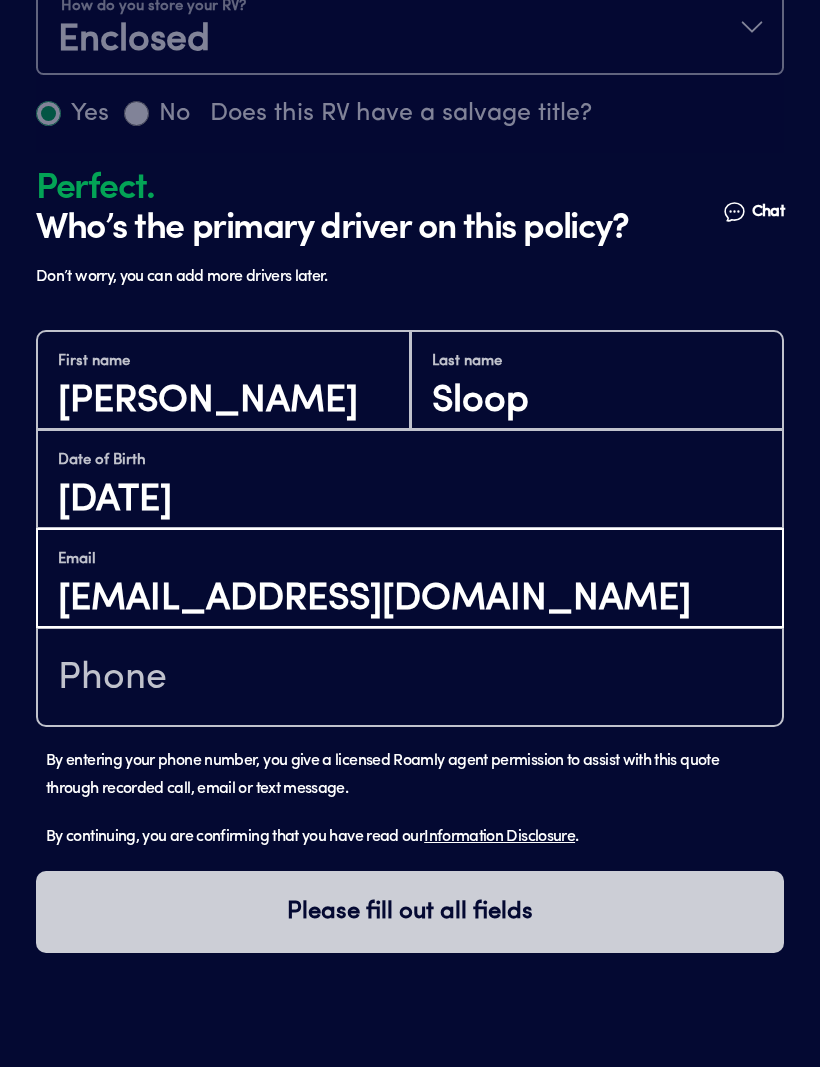 type on "[EMAIL_ADDRESS][DOMAIN_NAME]" 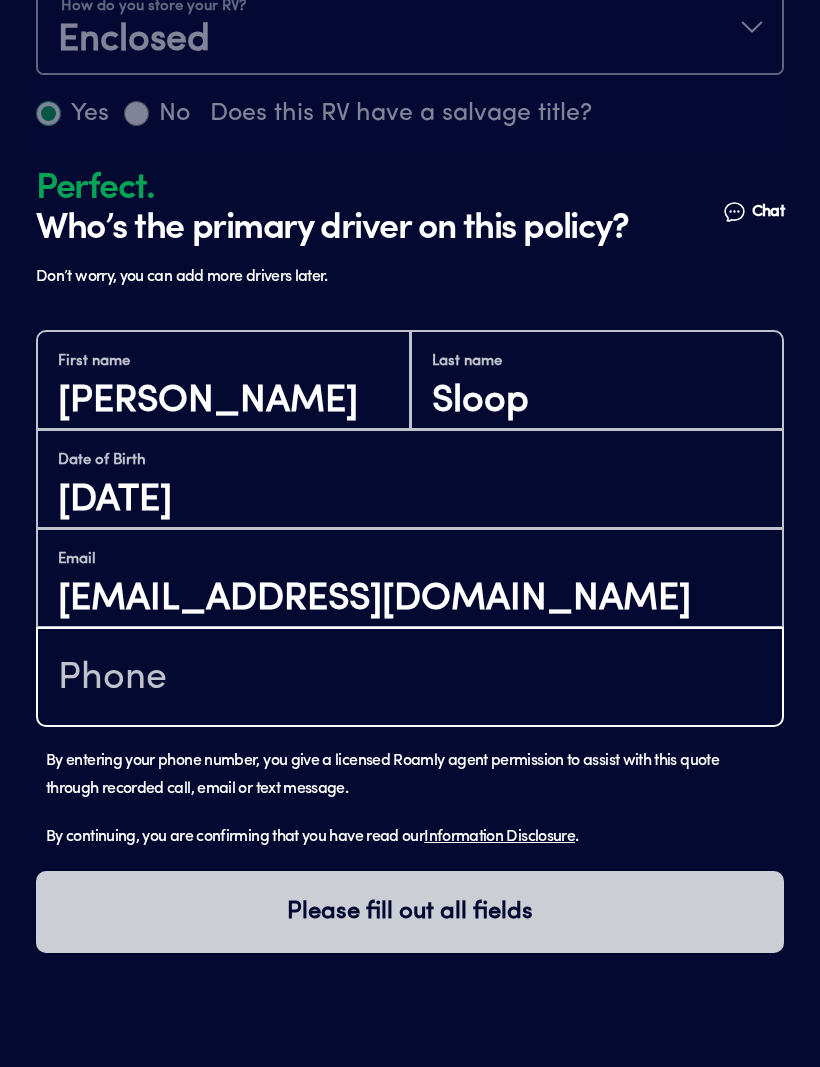 click at bounding box center [410, 680] 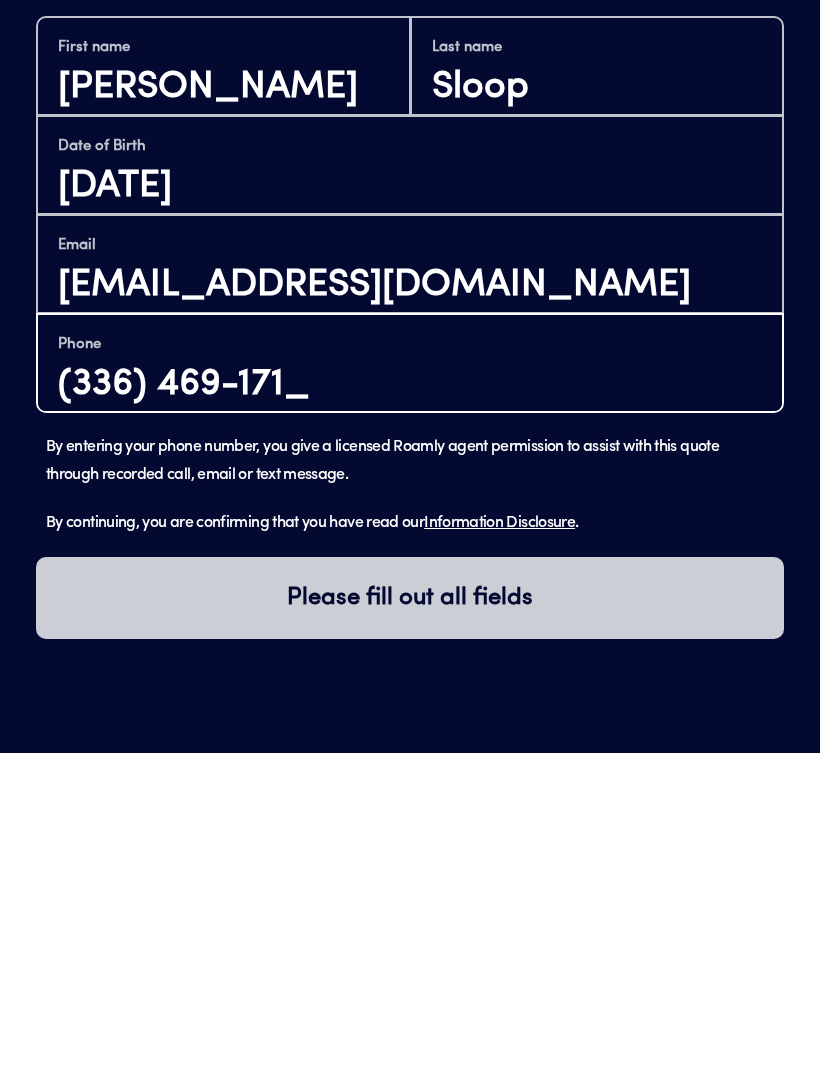 type on "[PHONE_NUMBER]" 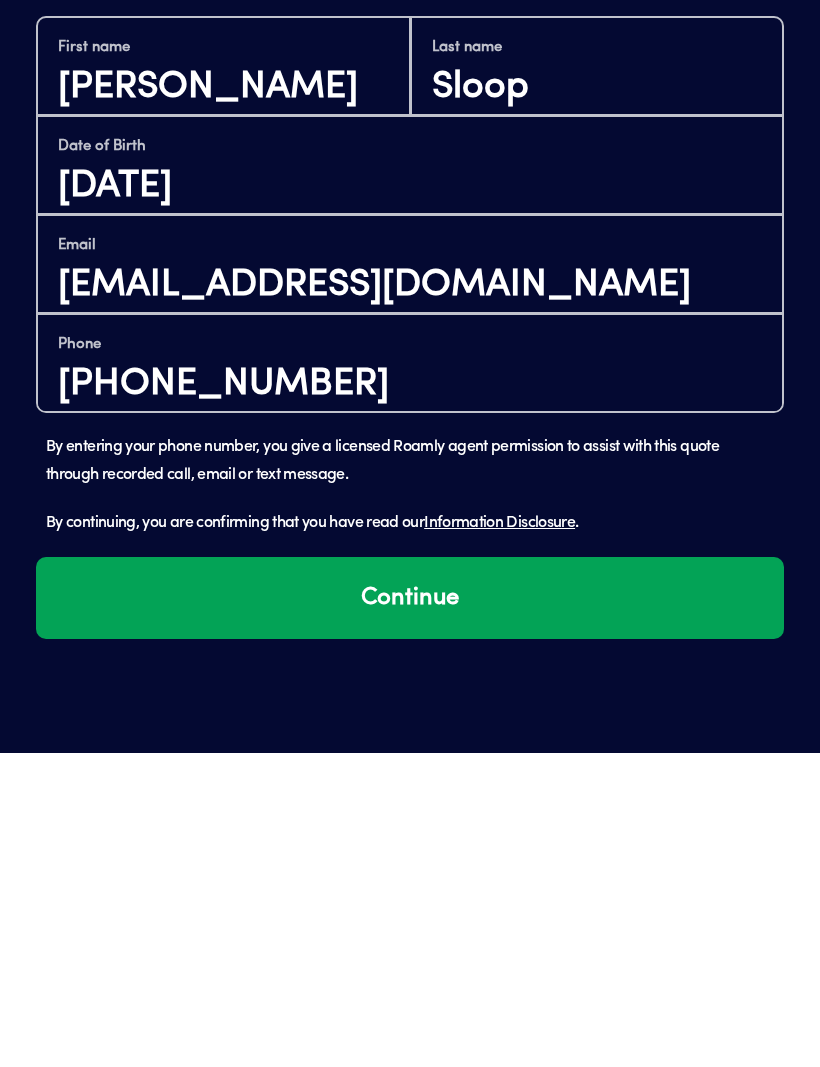 click on "Continue" at bounding box center [410, 913] 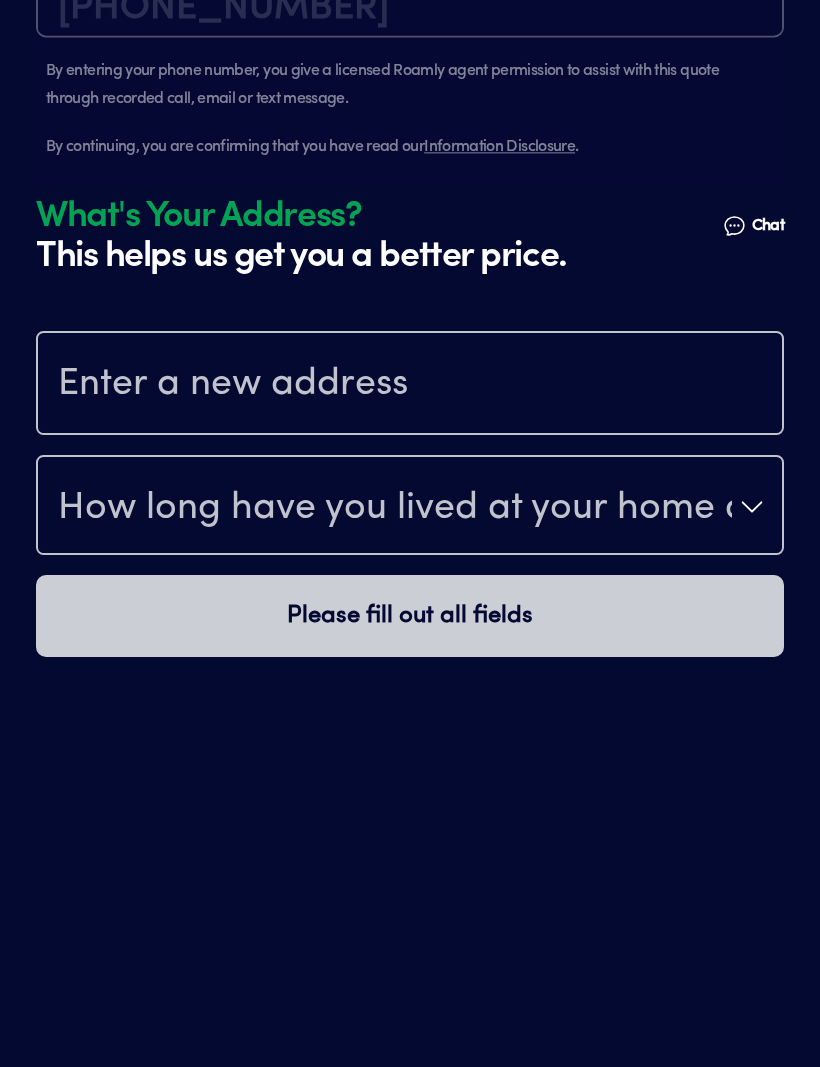scroll, scrollTop: 1904, scrollLeft: 0, axis: vertical 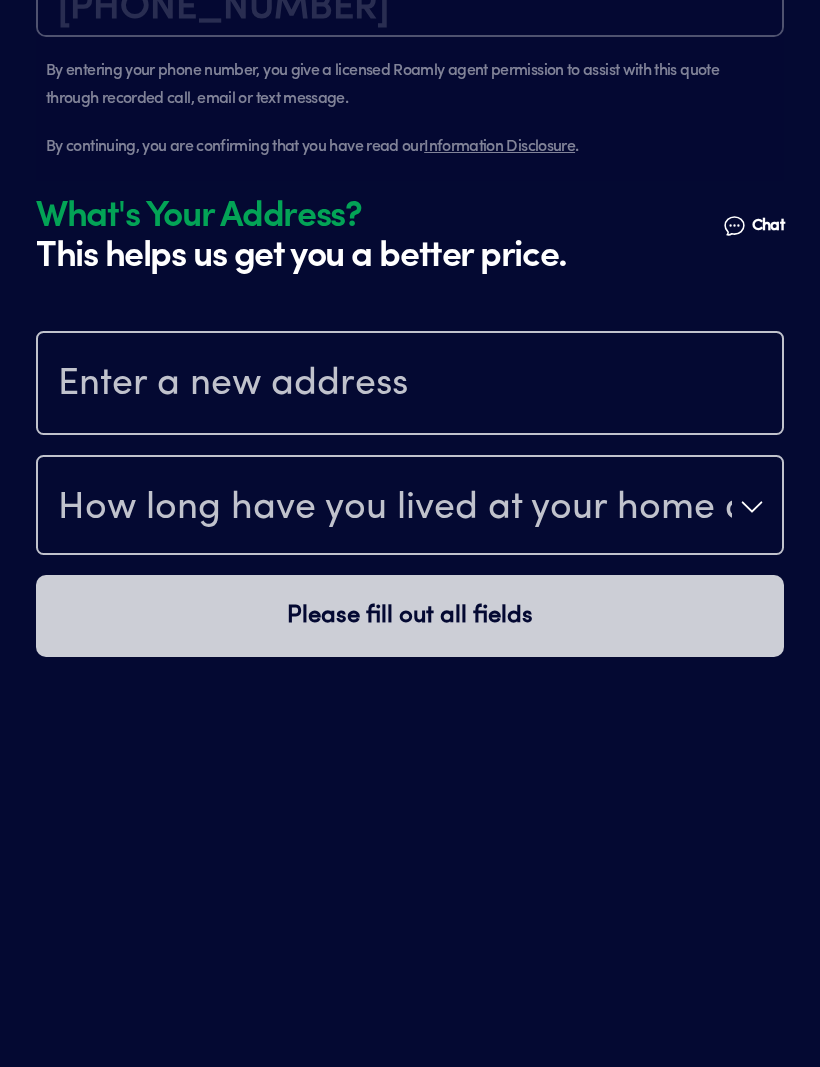 click at bounding box center (410, 385) 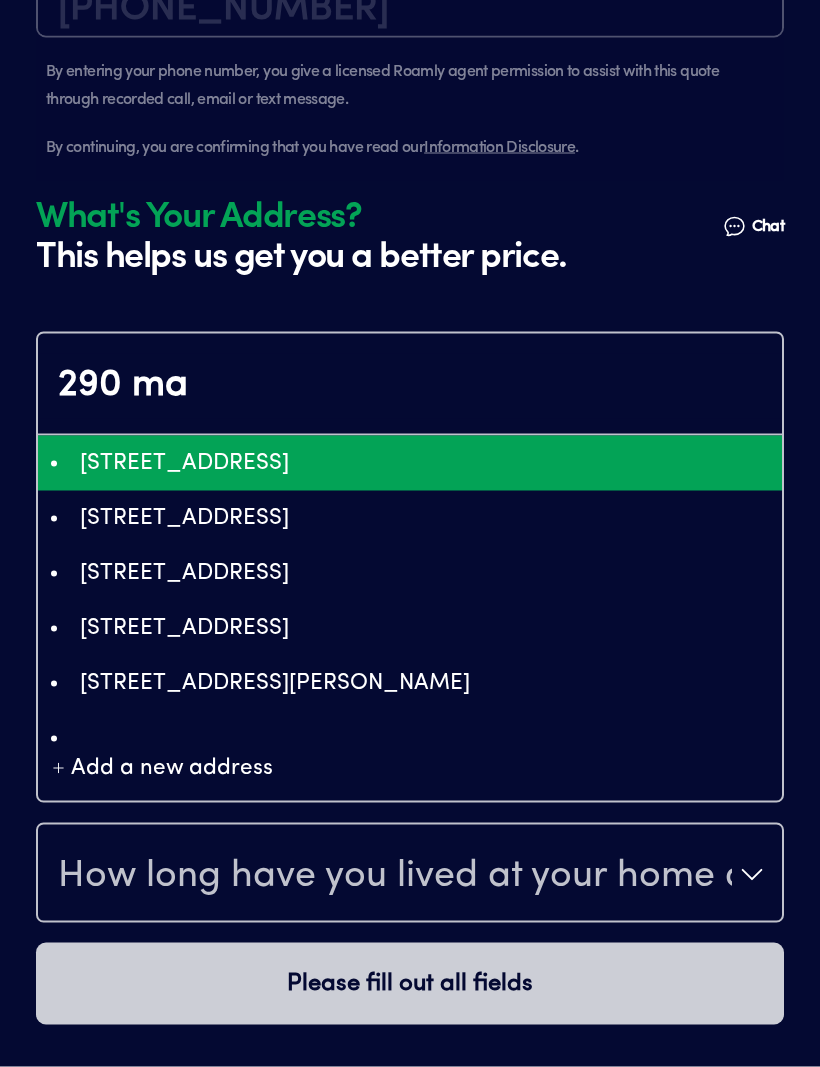 type on "ChIJcSB351ANUYgRKbXF4RQKQJY" 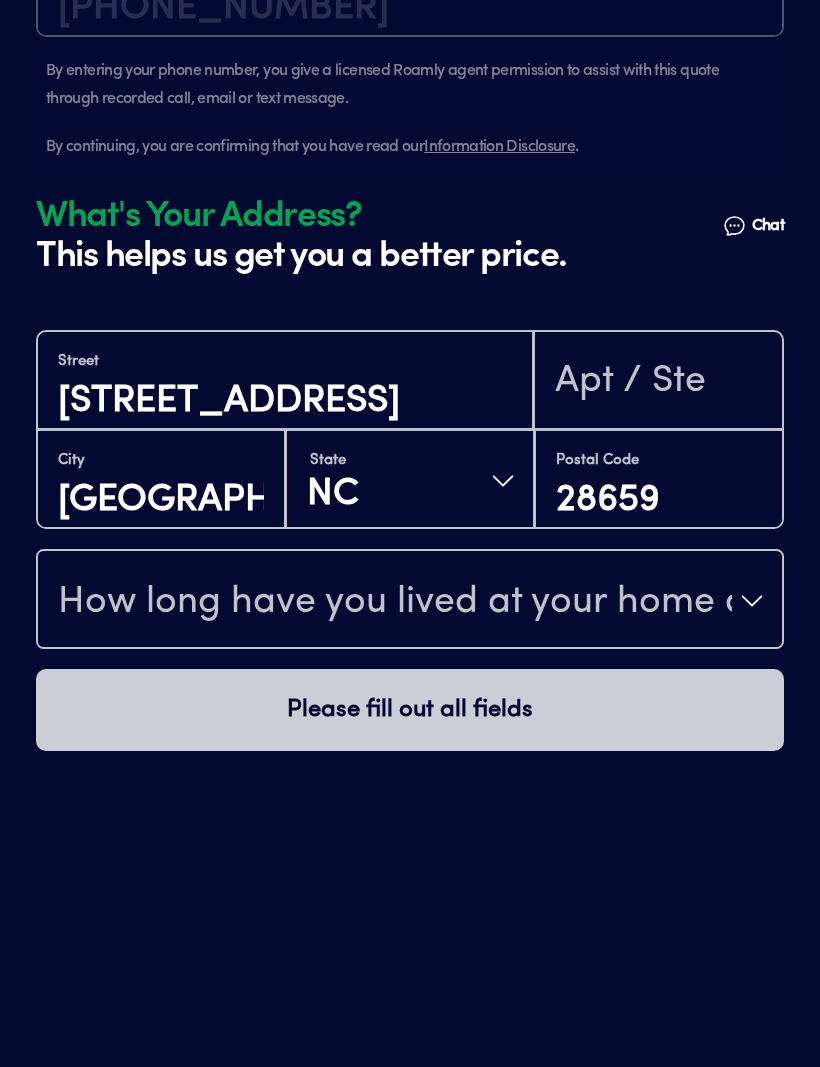 scroll, scrollTop: 1904, scrollLeft: 0, axis: vertical 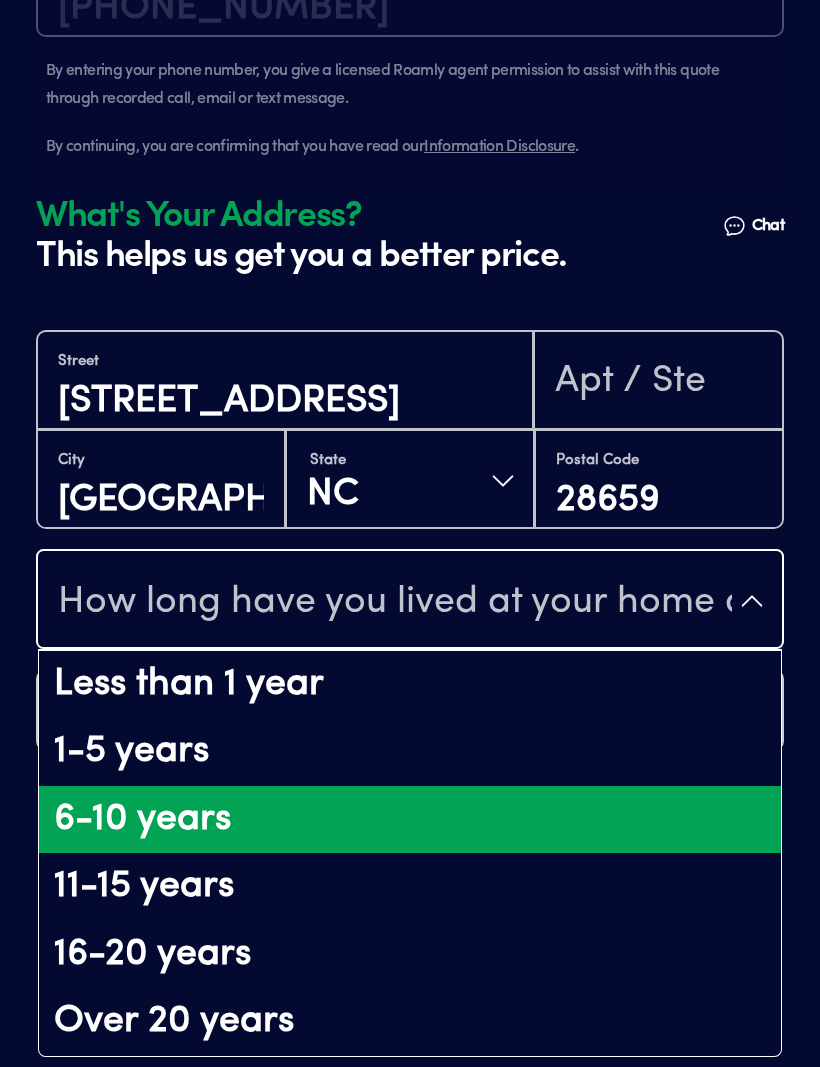 click on "6-10 years" at bounding box center (410, 820) 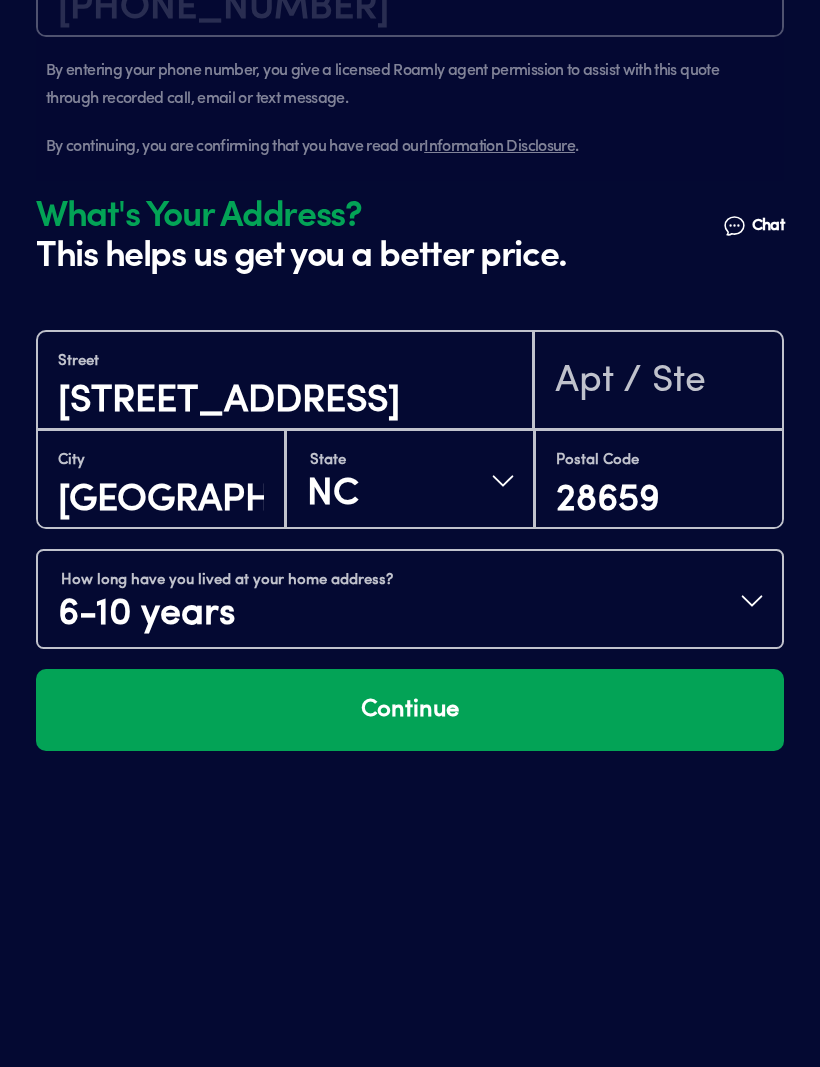 click on "Continue" at bounding box center (410, 710) 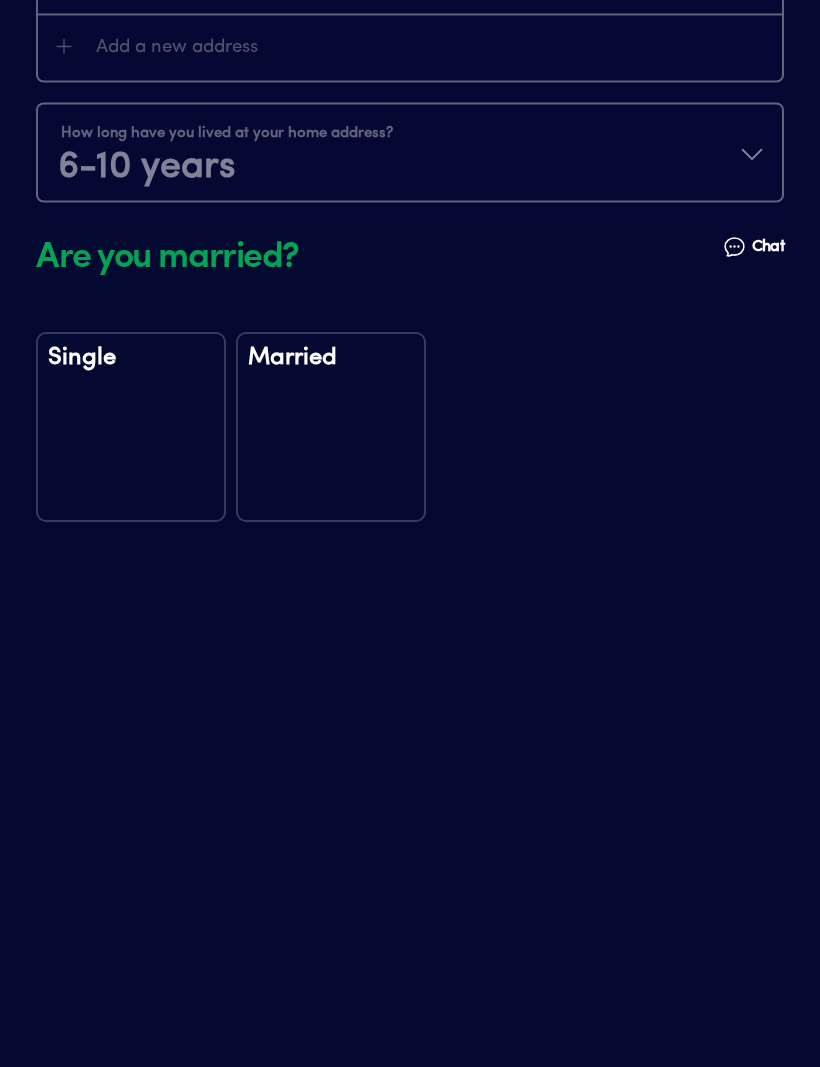 scroll, scrollTop: 2334, scrollLeft: 0, axis: vertical 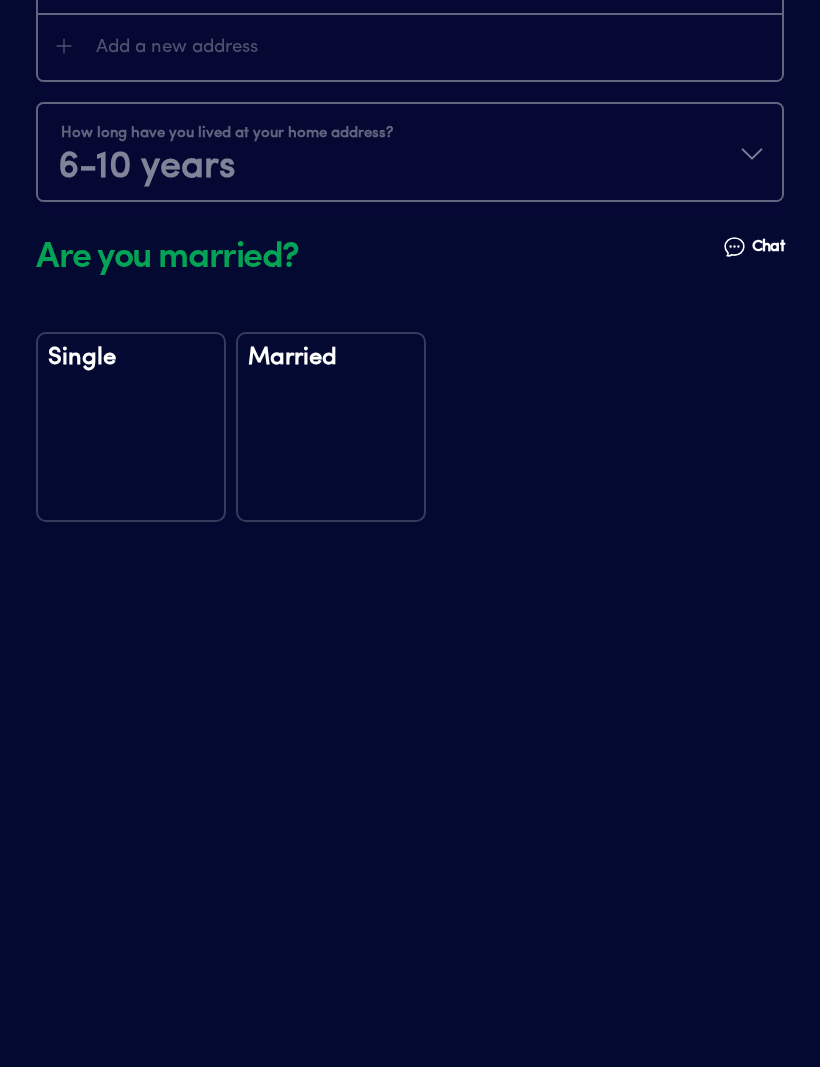 click on "Married" at bounding box center [331, 427] 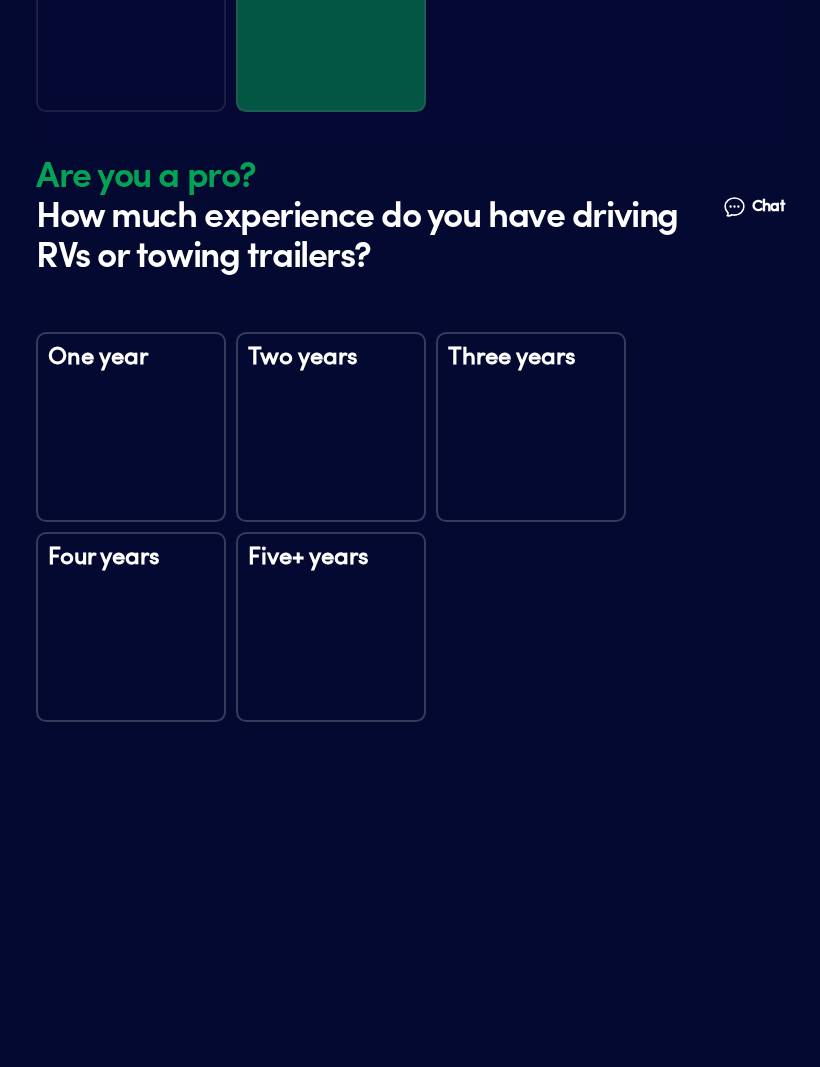 scroll, scrollTop: 2794, scrollLeft: 0, axis: vertical 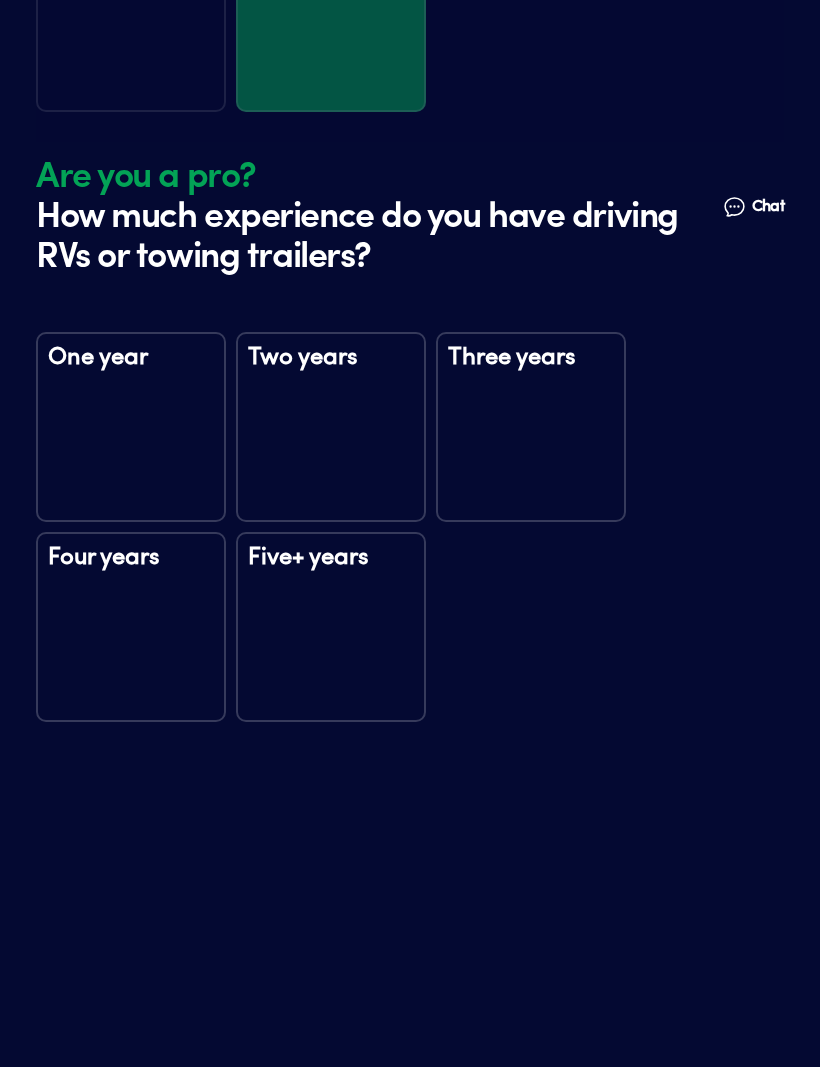 click on "Five+ years" at bounding box center [331, 627] 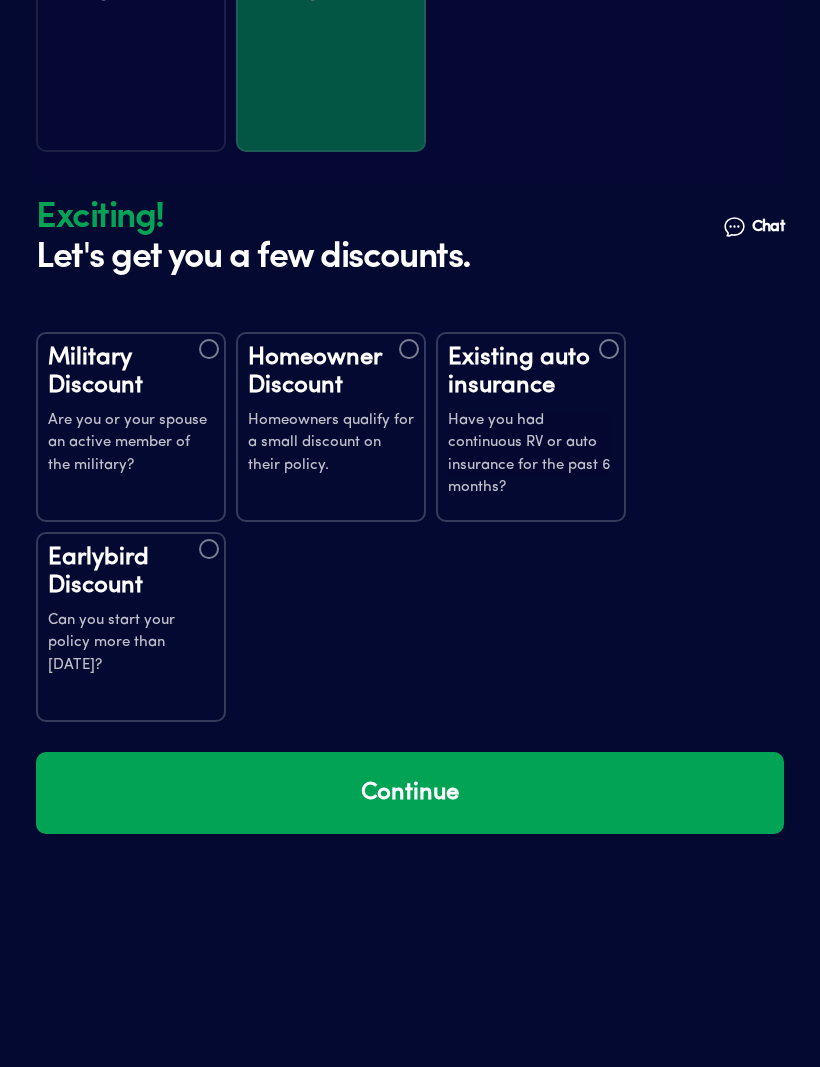 scroll, scrollTop: 3334, scrollLeft: 0, axis: vertical 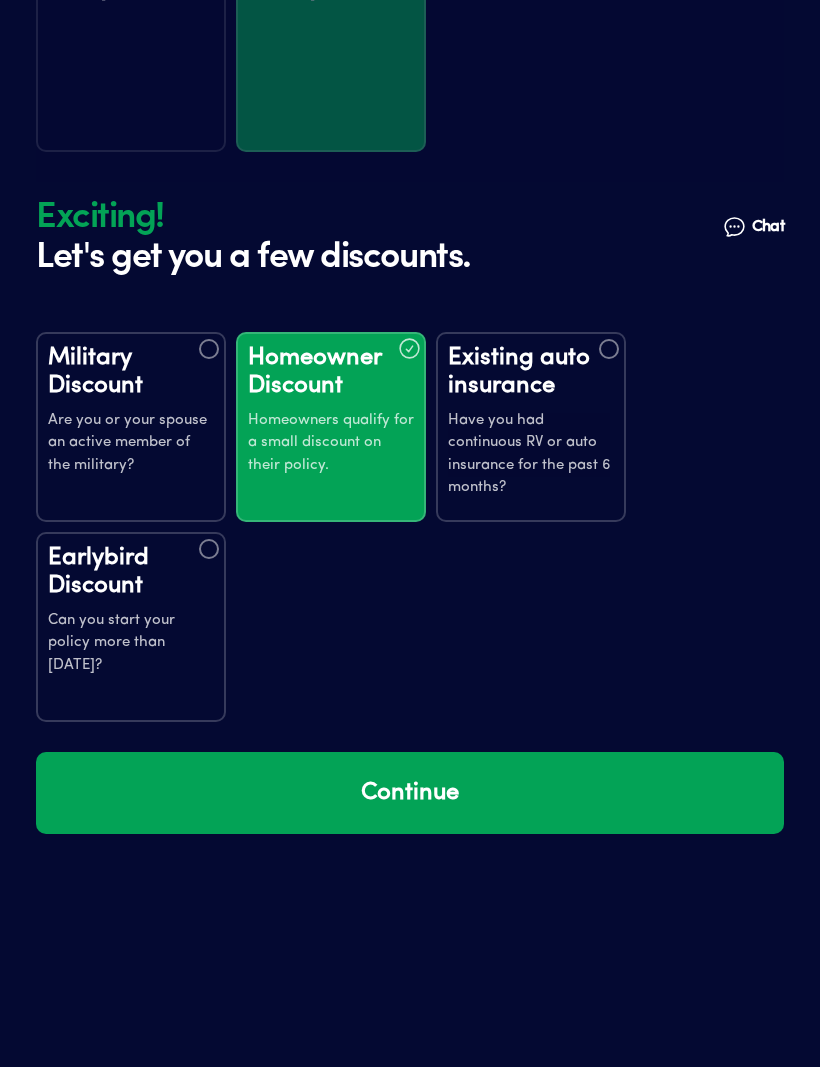 click at bounding box center [609, 349] 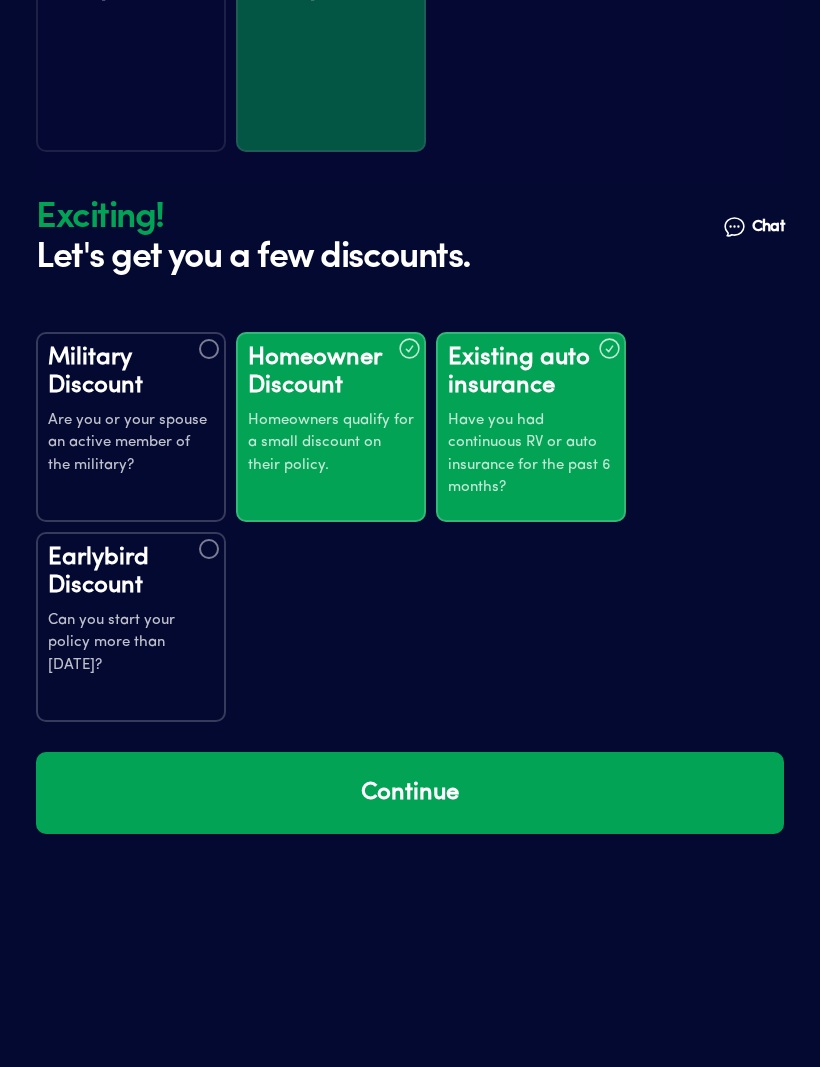 click at bounding box center (209, 549) 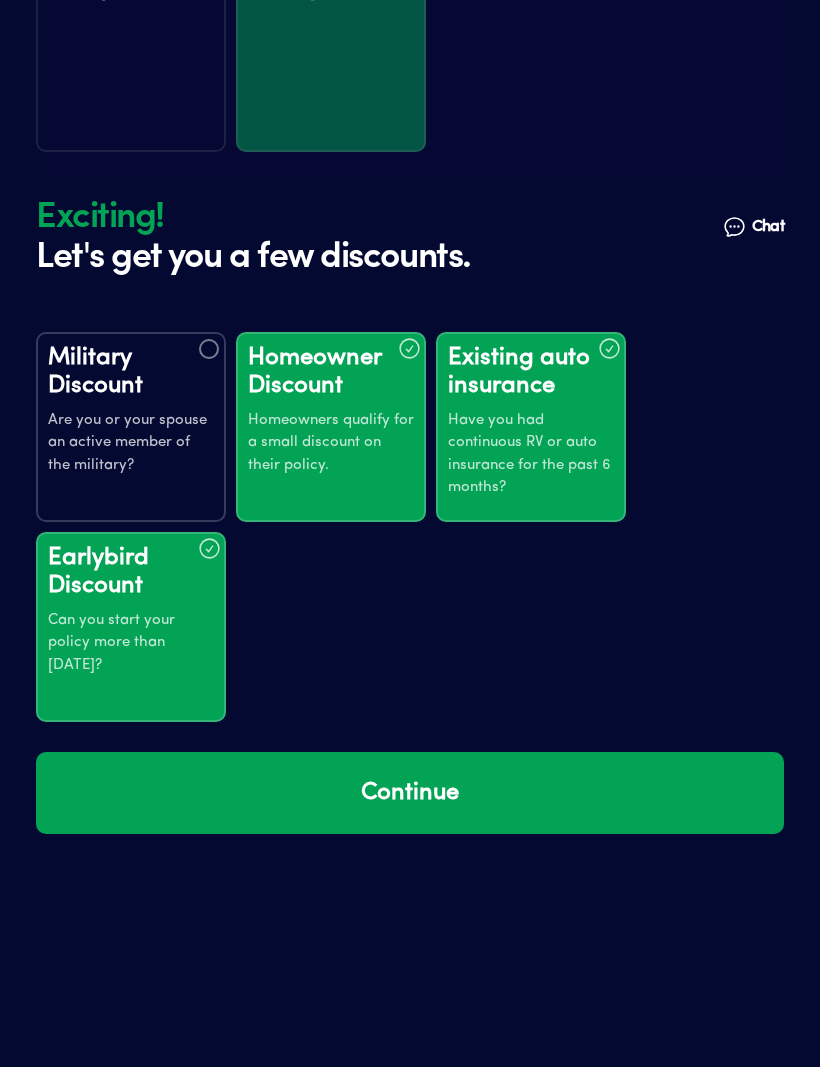 click on "Continue" at bounding box center [410, 793] 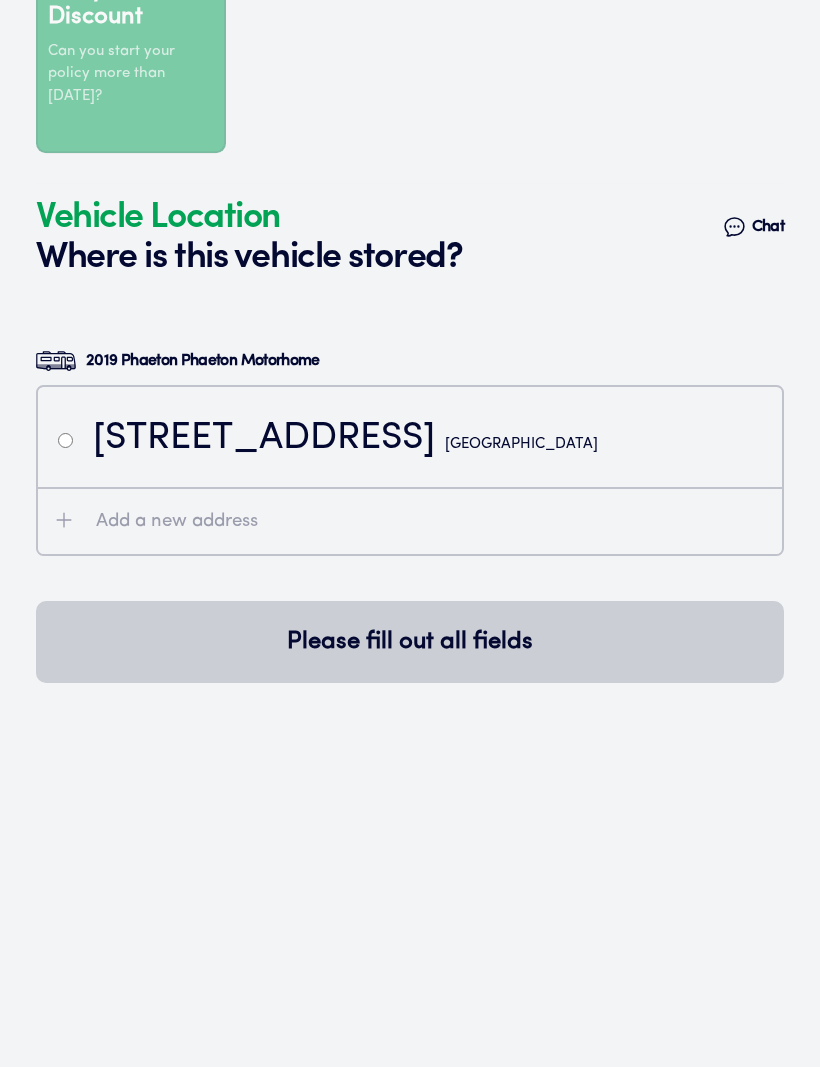 scroll, scrollTop: 3914, scrollLeft: 0, axis: vertical 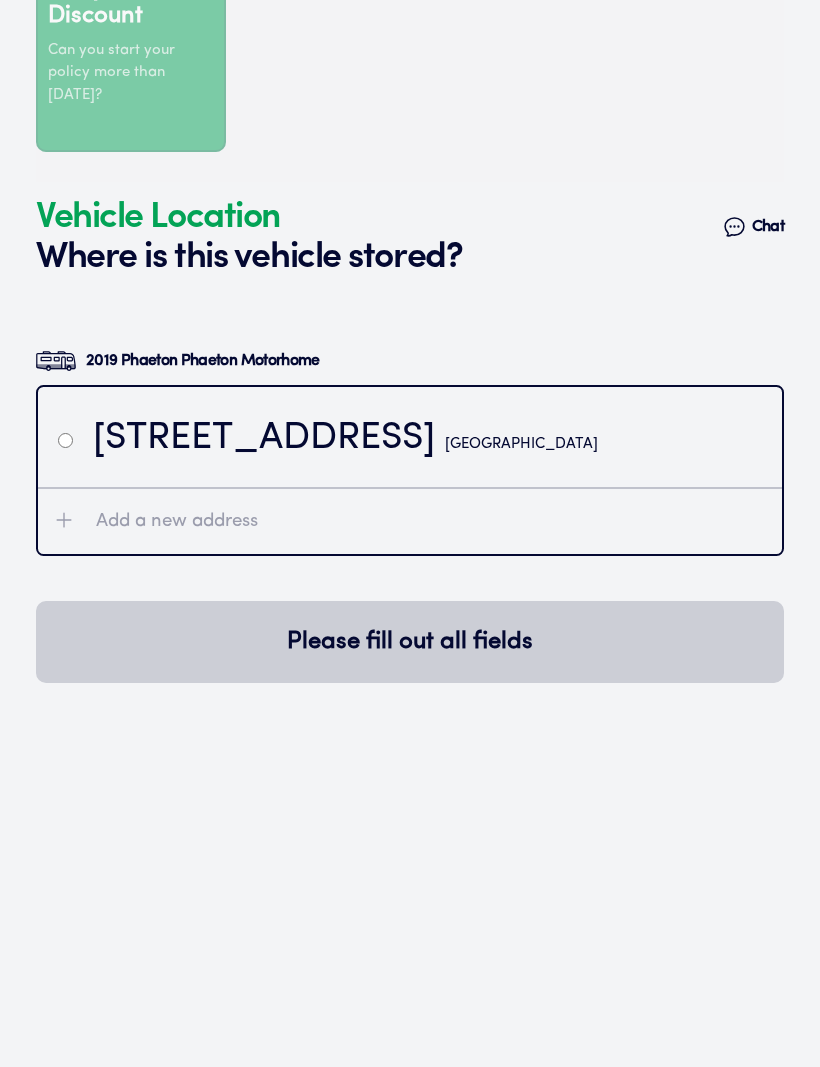 click on "Add a new address" at bounding box center [432, 521] 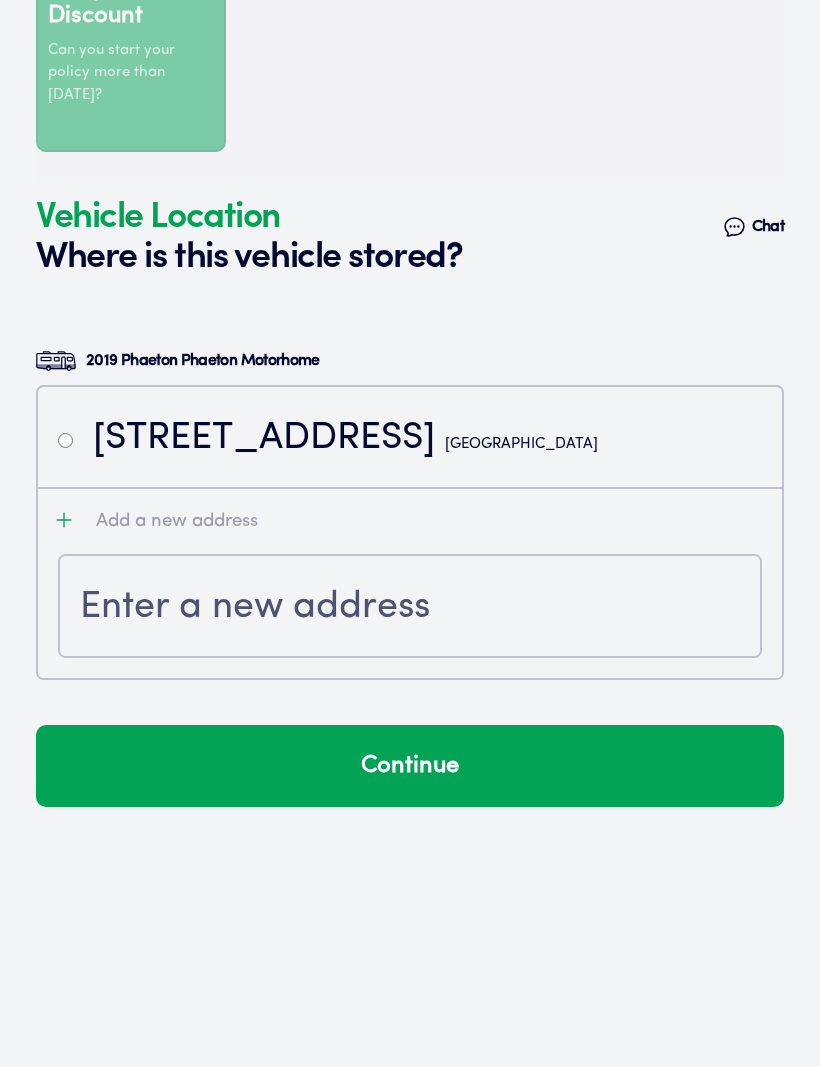scroll, scrollTop: 3913, scrollLeft: 0, axis: vertical 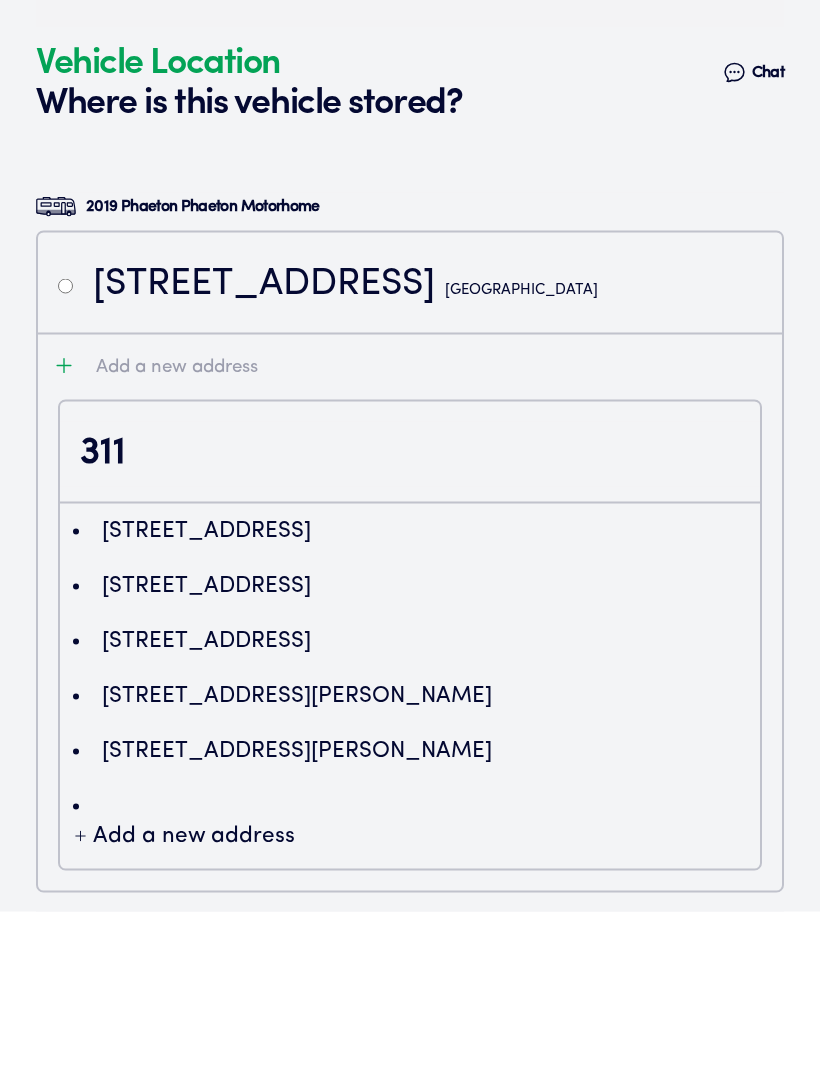 type on "ChIJE5-KCqRzUYgRovbpeBdD6K4" 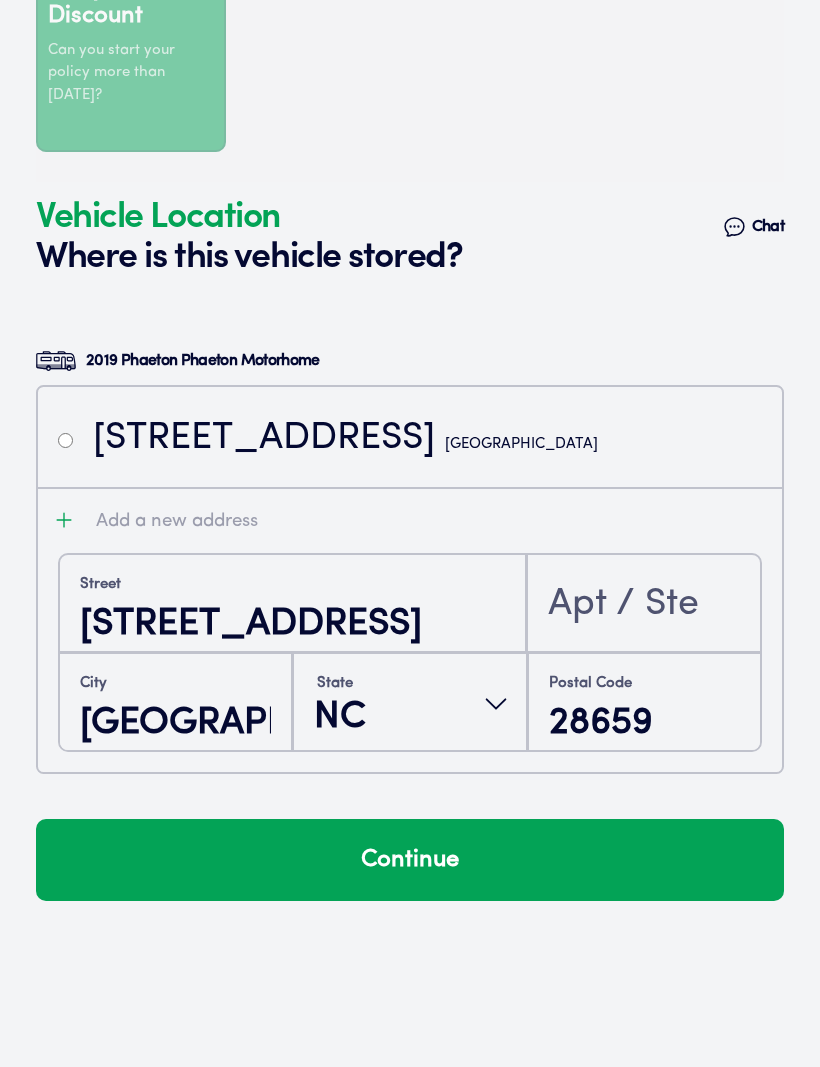 scroll, scrollTop: 3894, scrollLeft: 0, axis: vertical 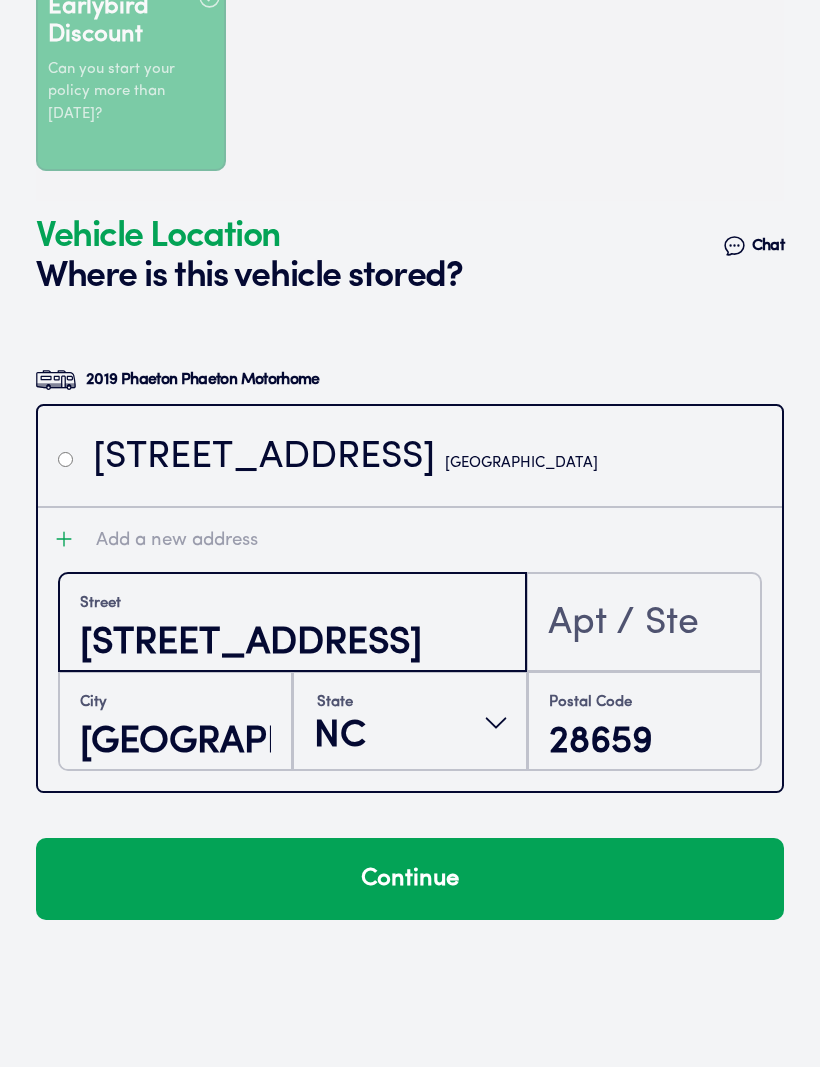 click on "[STREET_ADDRESS]" at bounding box center (292, 644) 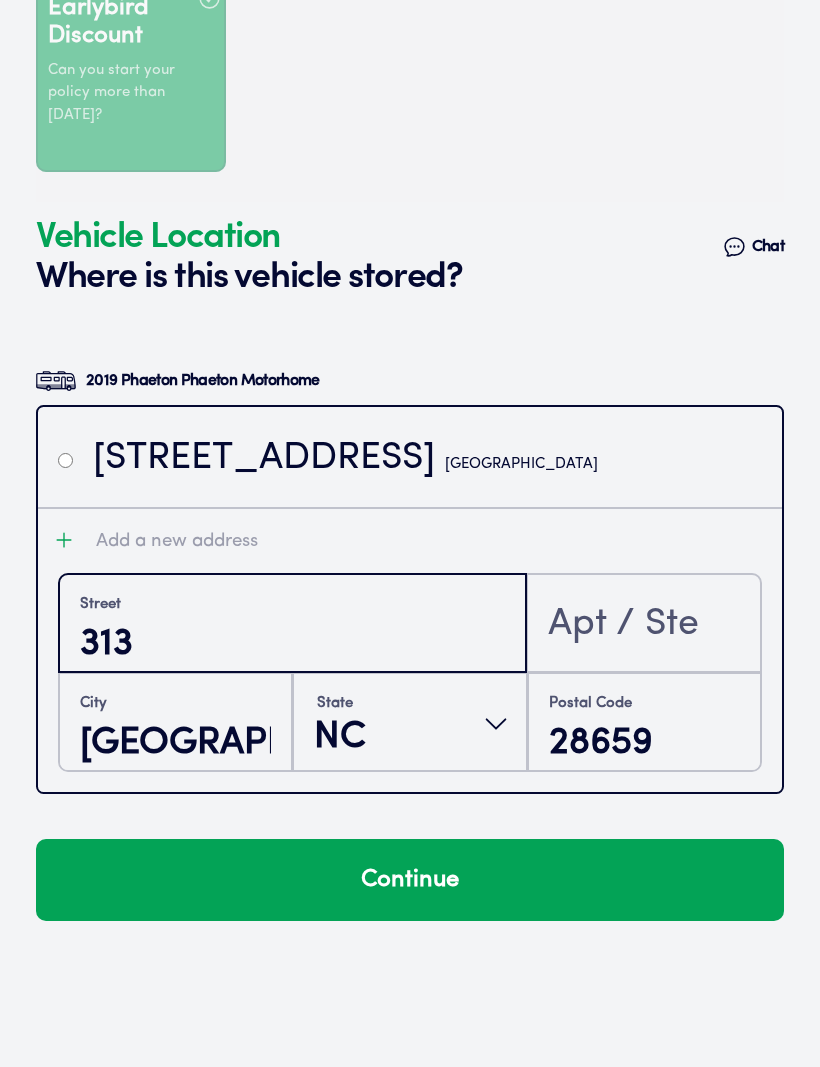 type on "313" 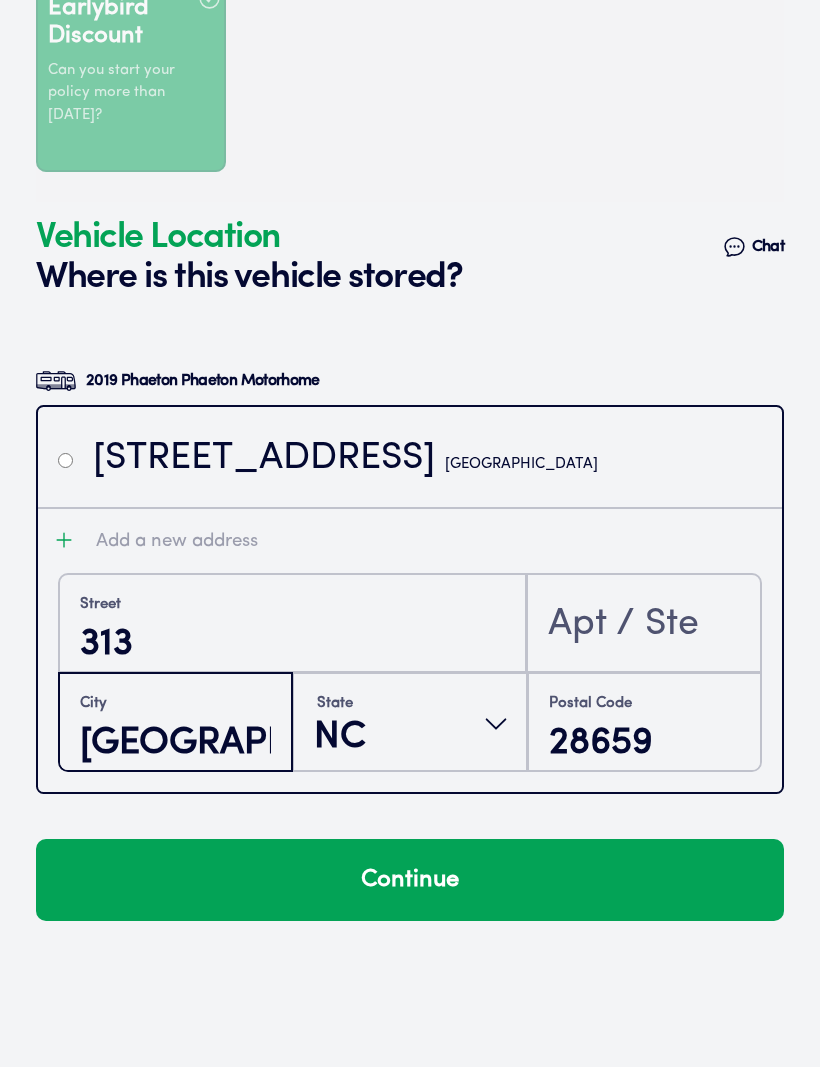 click on "[GEOGRAPHIC_DATA]" at bounding box center [175, 743] 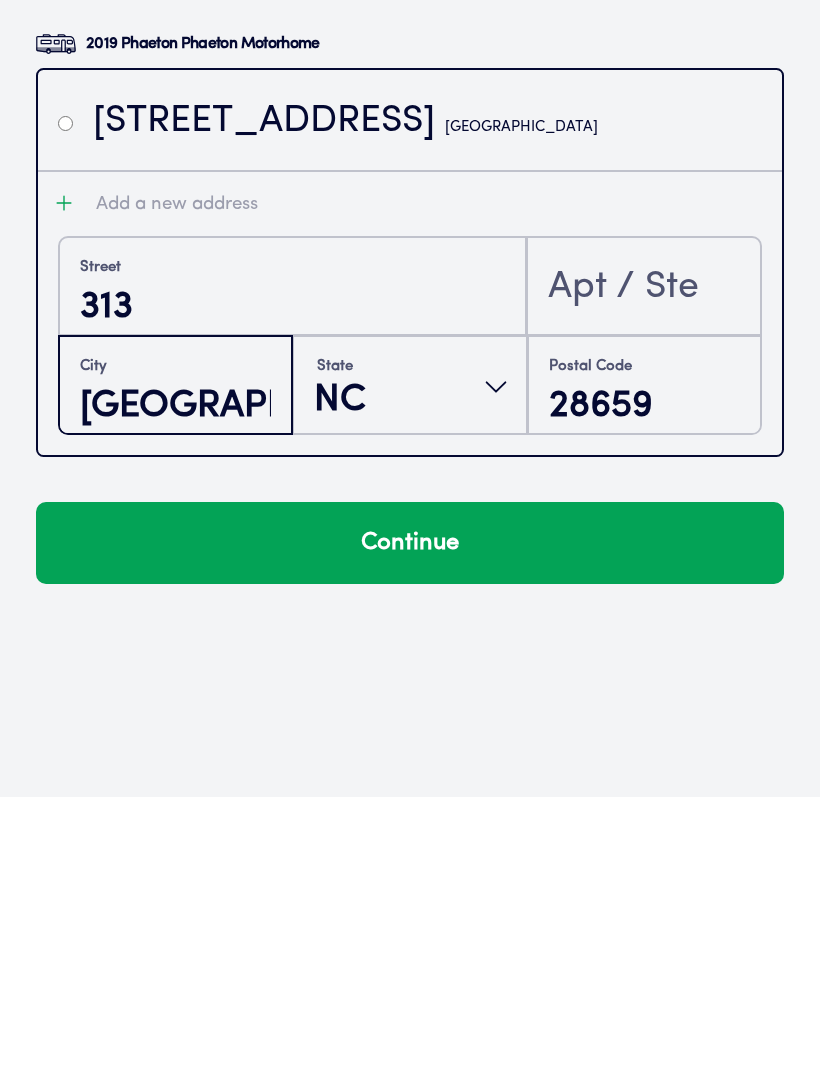 type on "[GEOGRAPHIC_DATA]" 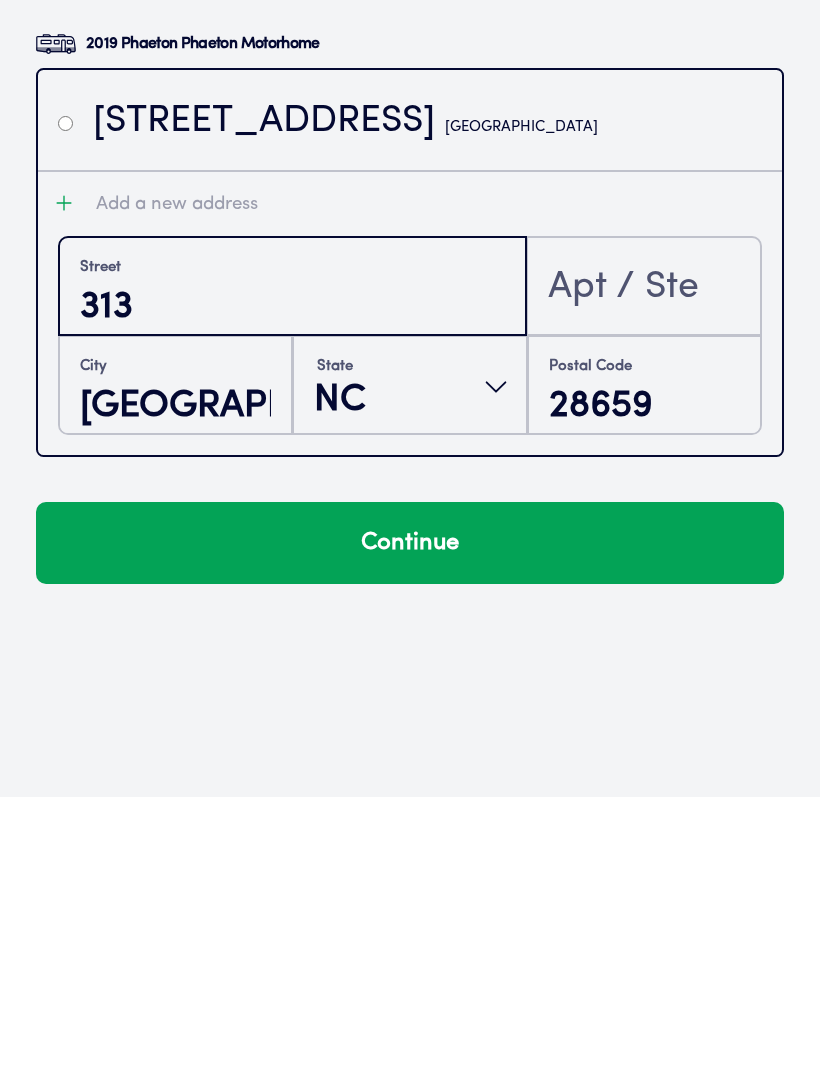 click on "313" at bounding box center (292, 577) 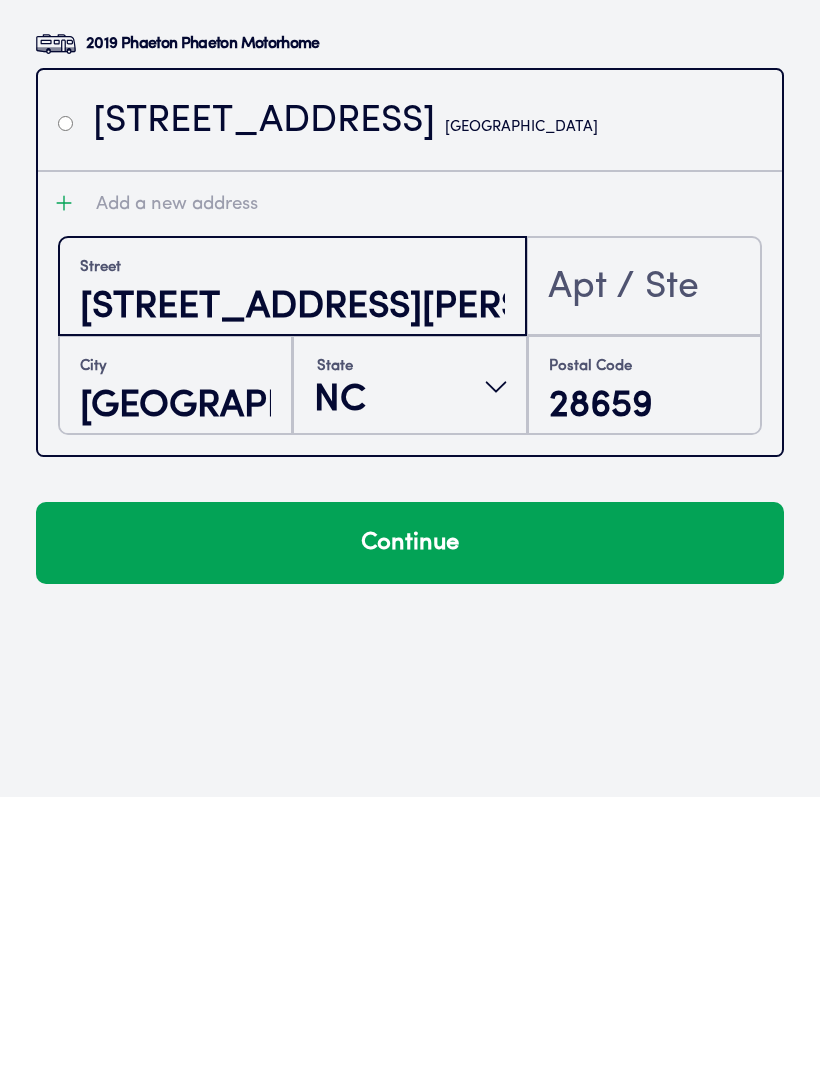 type on "[STREET_ADDRESS][PERSON_NAME]" 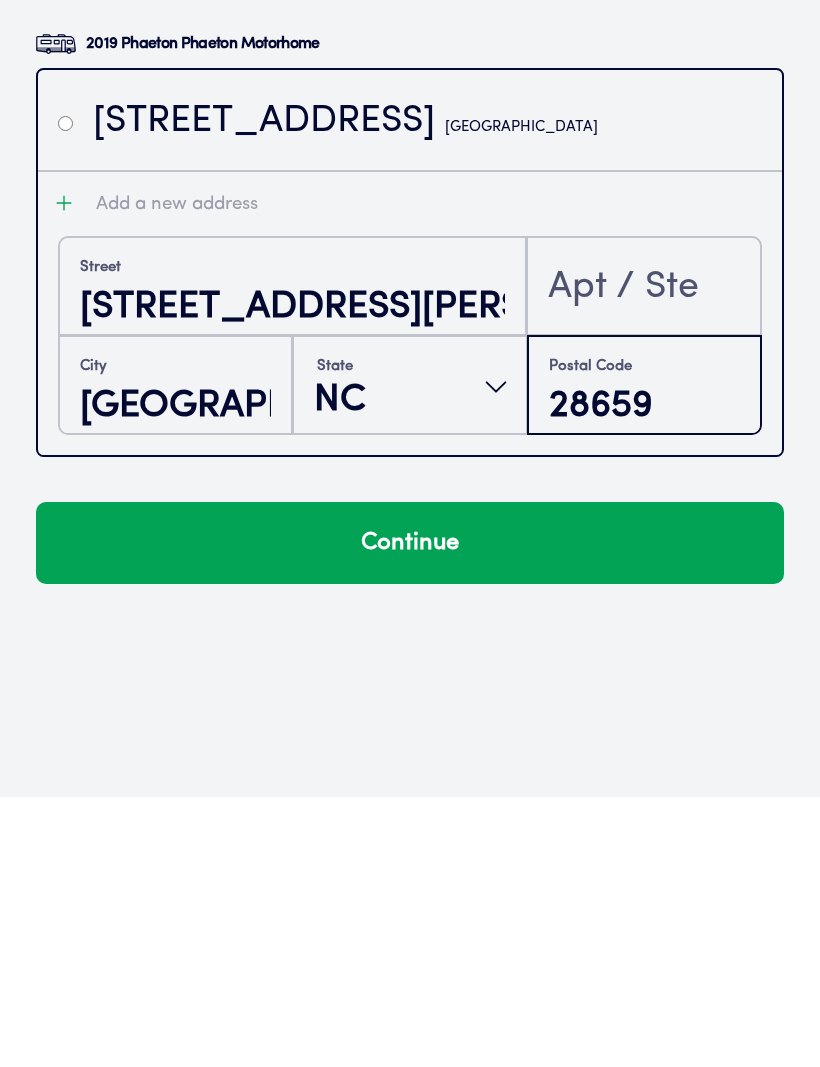 click on "28659" at bounding box center [644, 676] 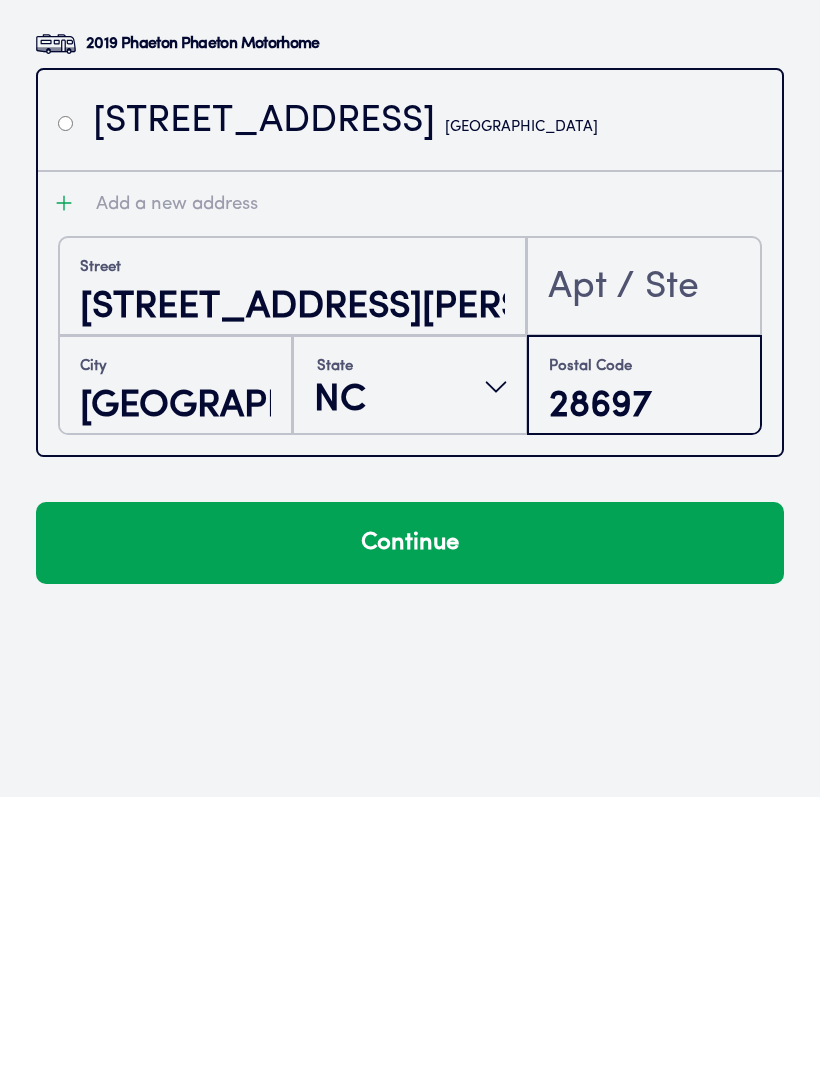 type on "28697" 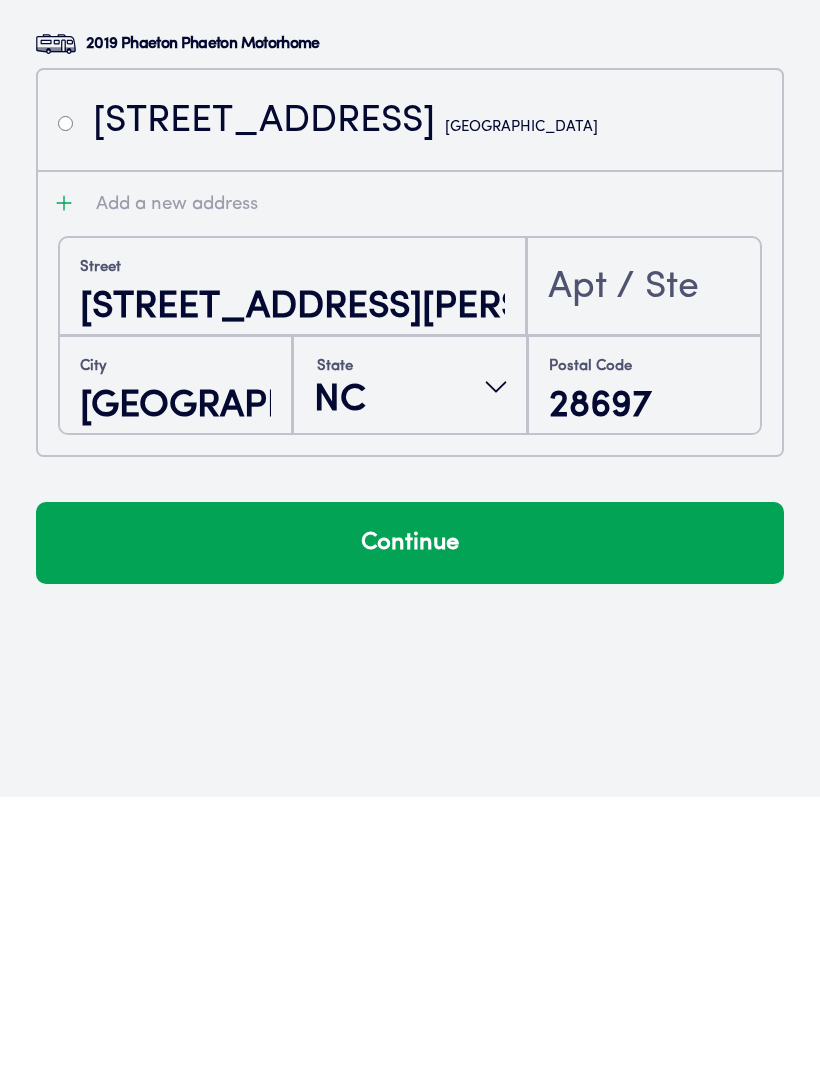 click on "Continue" at bounding box center (410, 813) 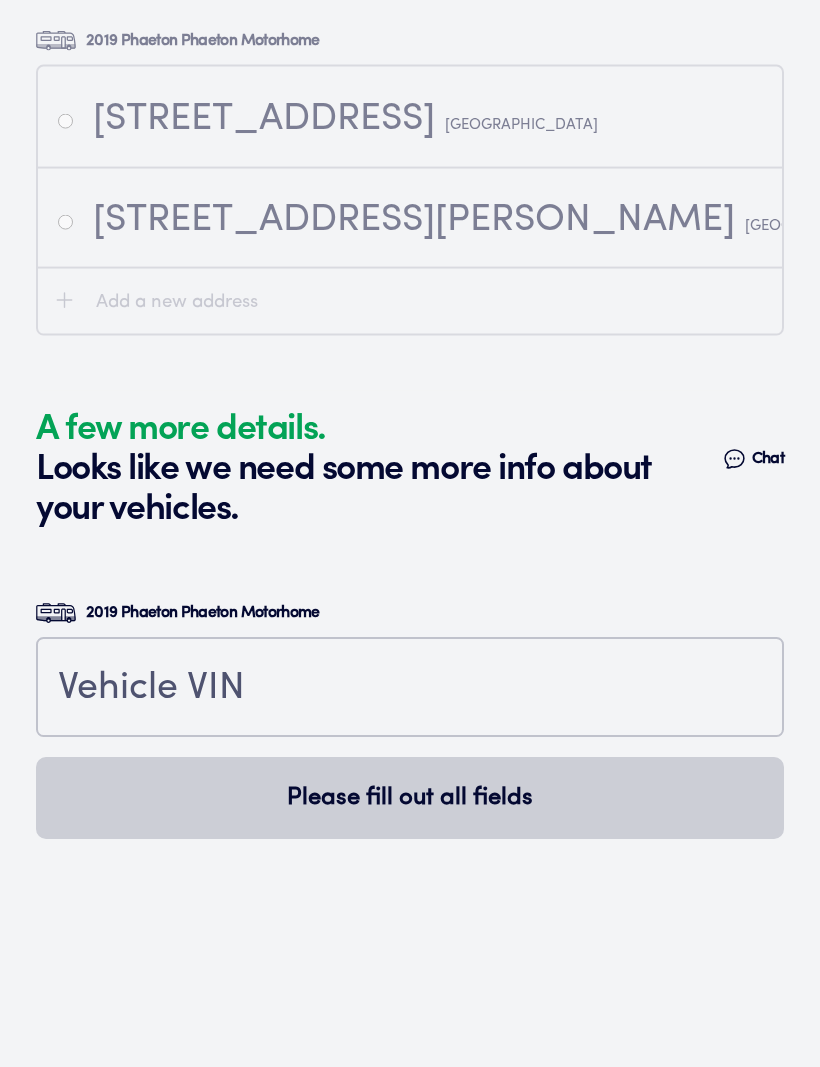 scroll, scrollTop: 4573, scrollLeft: 0, axis: vertical 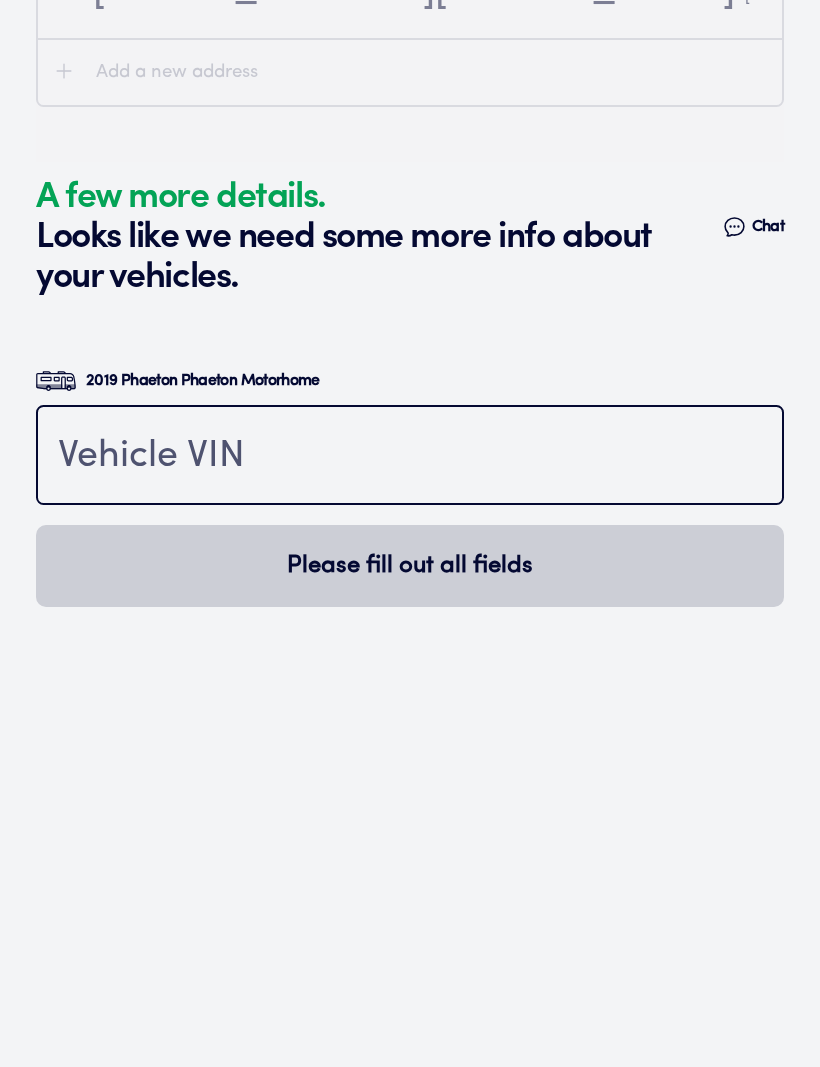 click at bounding box center (410, 457) 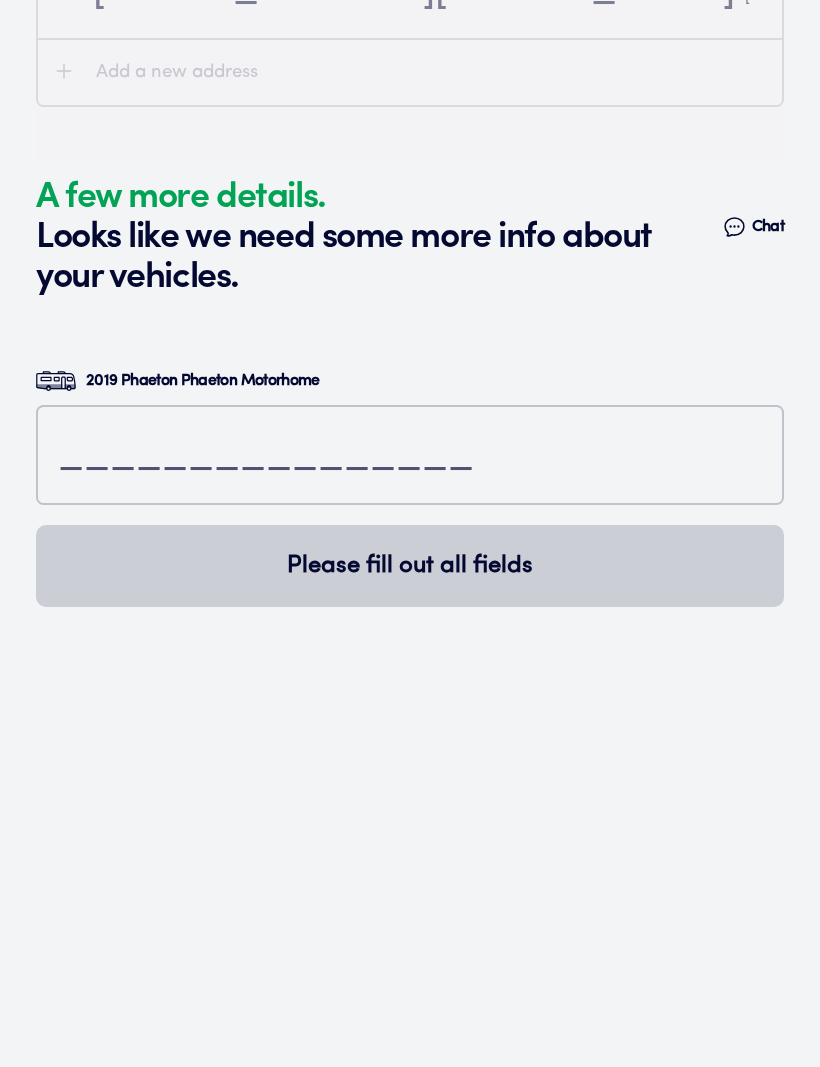 click on "A few more details. Looks like we need some more info about your vehicles. Talk to a human Chat 1 2 3 4+ Edit How many RVs or Trailers do you want to cover? Year [DATE] Manufacturer Phaeton Model Phaeton Motorhome Length 41 FT 4 SLIDE Original owner Yes How many nights do you camp in your RV? 30 - 89 nights / year How do you store your RV? Enclosed Yes No Does this RV have a salvage title? Edit Tell us about your RV. First name [PERSON_NAME] Last name [PERSON_NAME] Date of Birth [DEMOGRAPHIC_DATA] Email [EMAIL_ADDRESS][DOMAIN_NAME] Phone [PHONE_NUMBER] By entering your phone number, you give a licensed Roamly agent permission to assist with this quote through recorded call, email or text message. By continuing, you are confirming that you have read our  Information Disclosure . Edit Who’s the primary driver on this policy? [STREET_ADDRESS] Clear [STREET_ADDRESS][PERSON_NAME] Add a new address How long have you lived at your home address? 6-10 years Edit This helps us get you a better price. Single Married" at bounding box center (410, -1719) 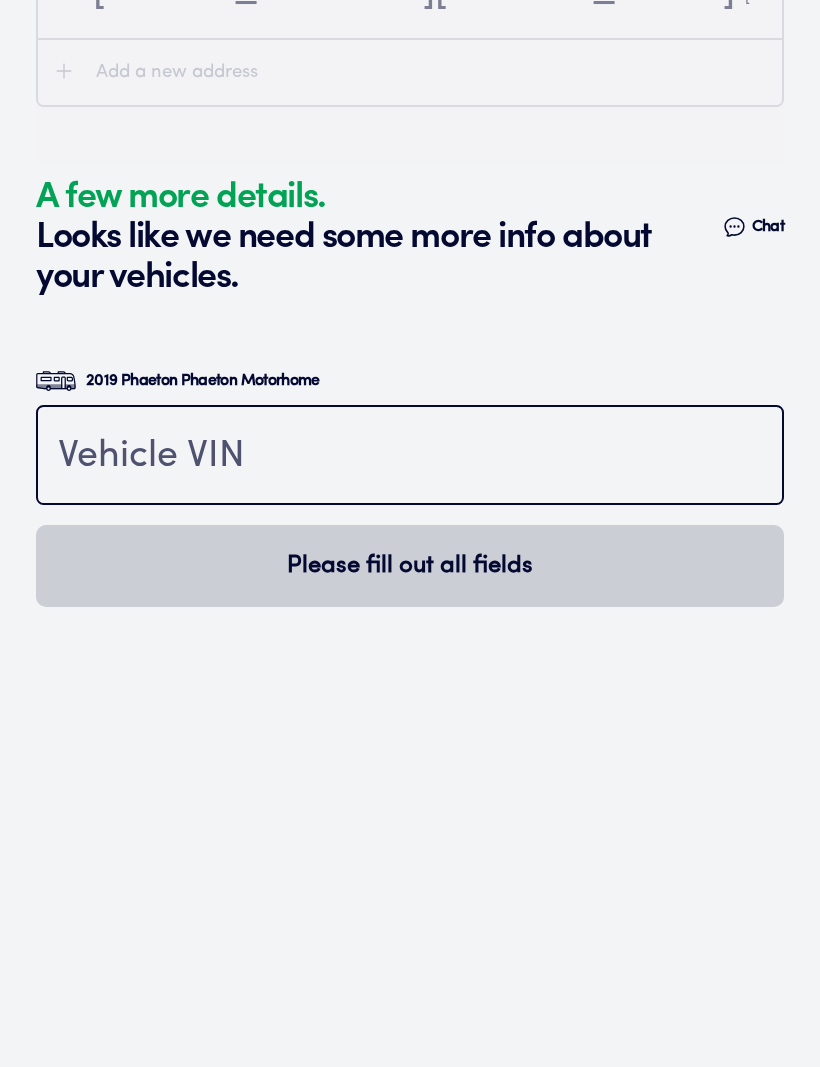 click at bounding box center (410, 457) 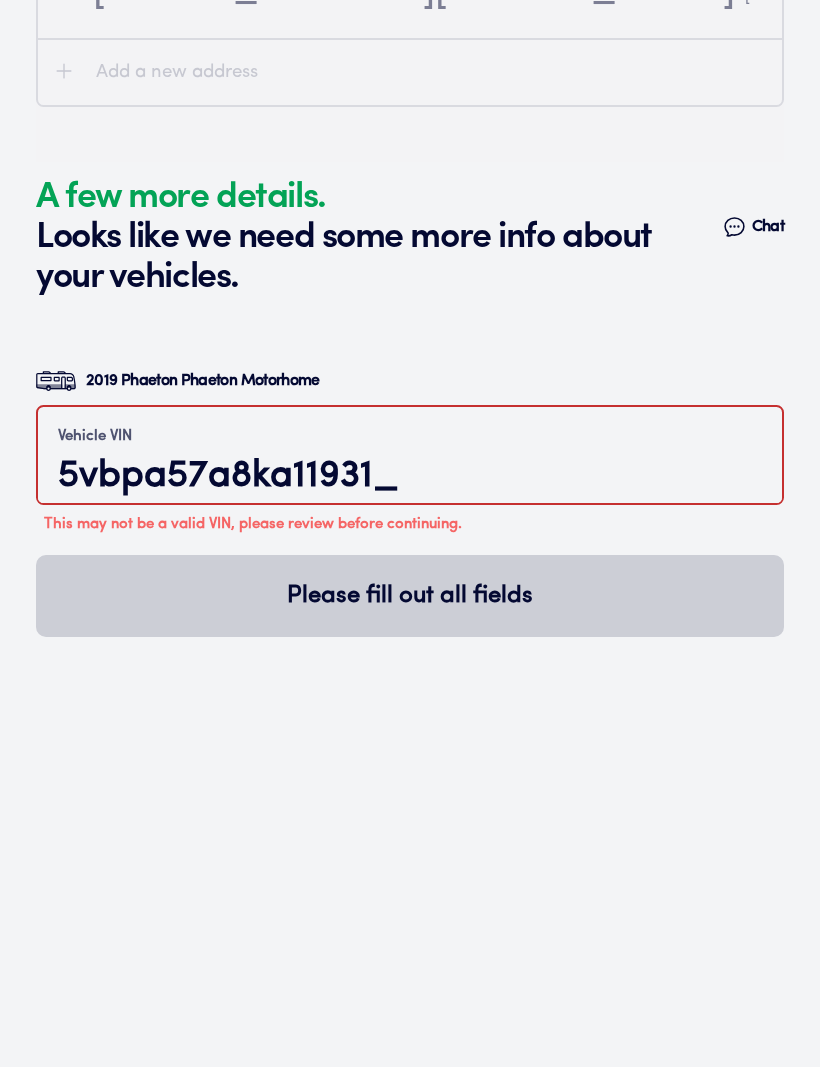 type on "5vbpa57a8ka119314" 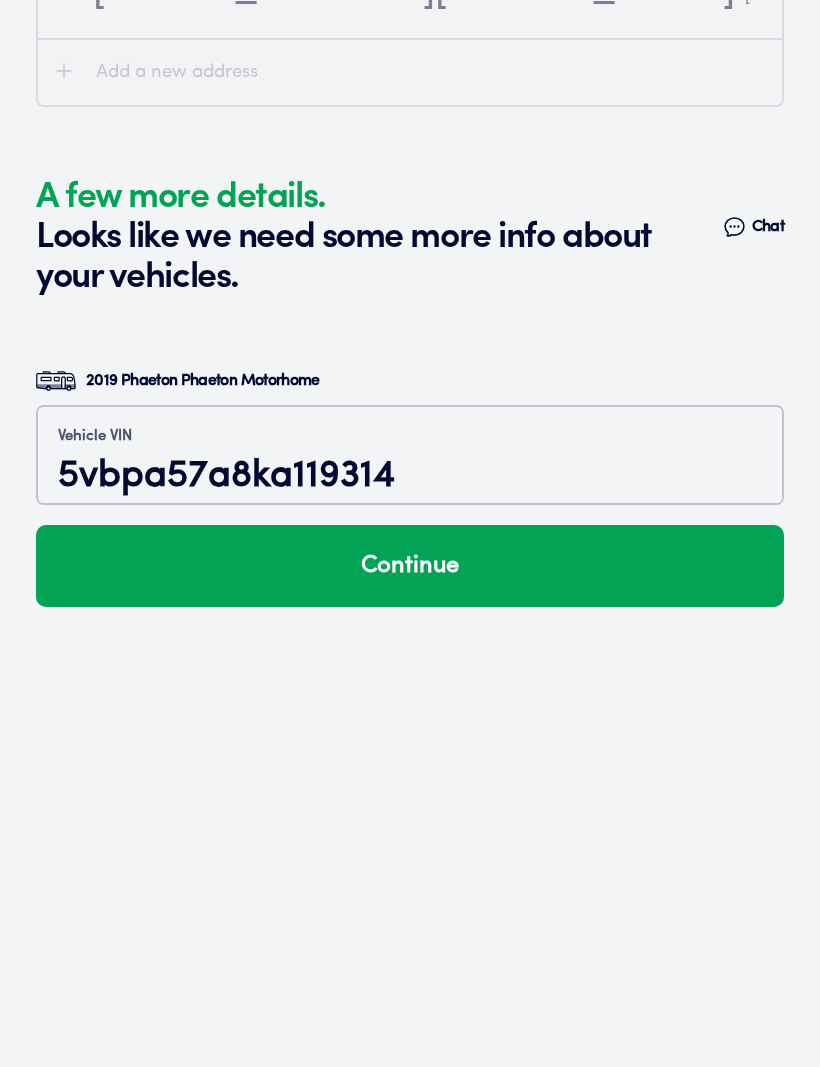 click on "Continue" at bounding box center (410, 566) 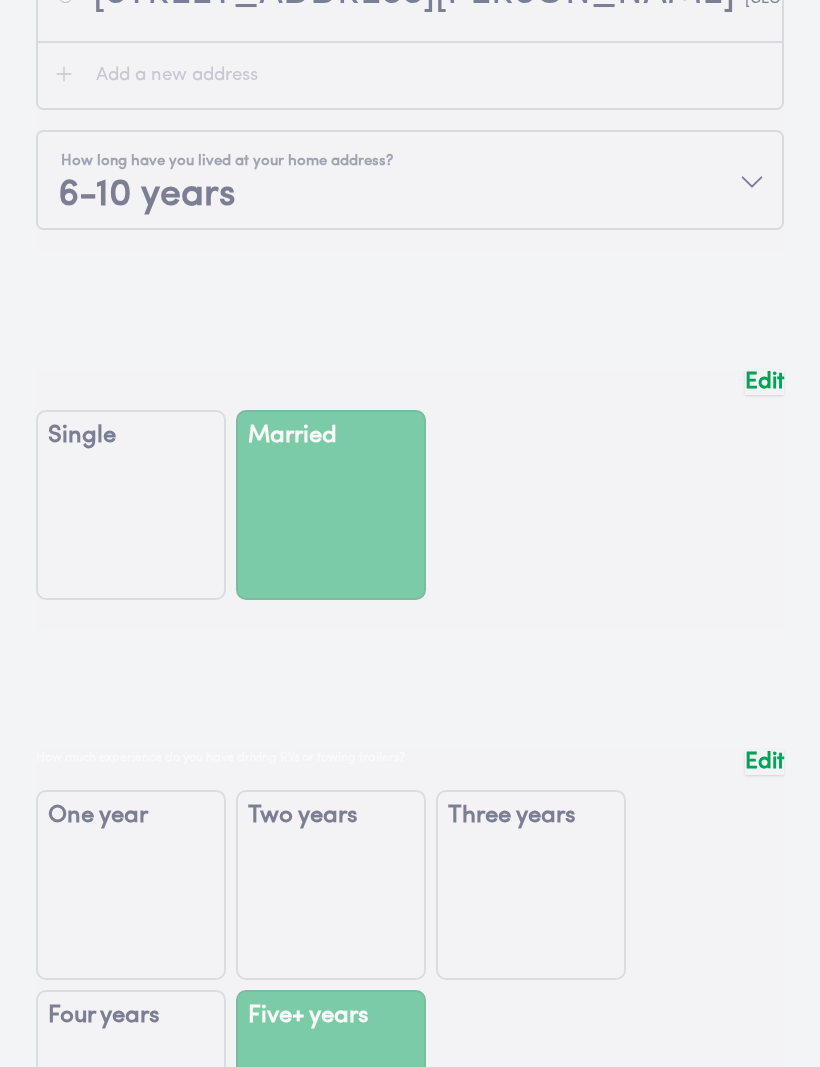 scroll, scrollTop: 2426, scrollLeft: 0, axis: vertical 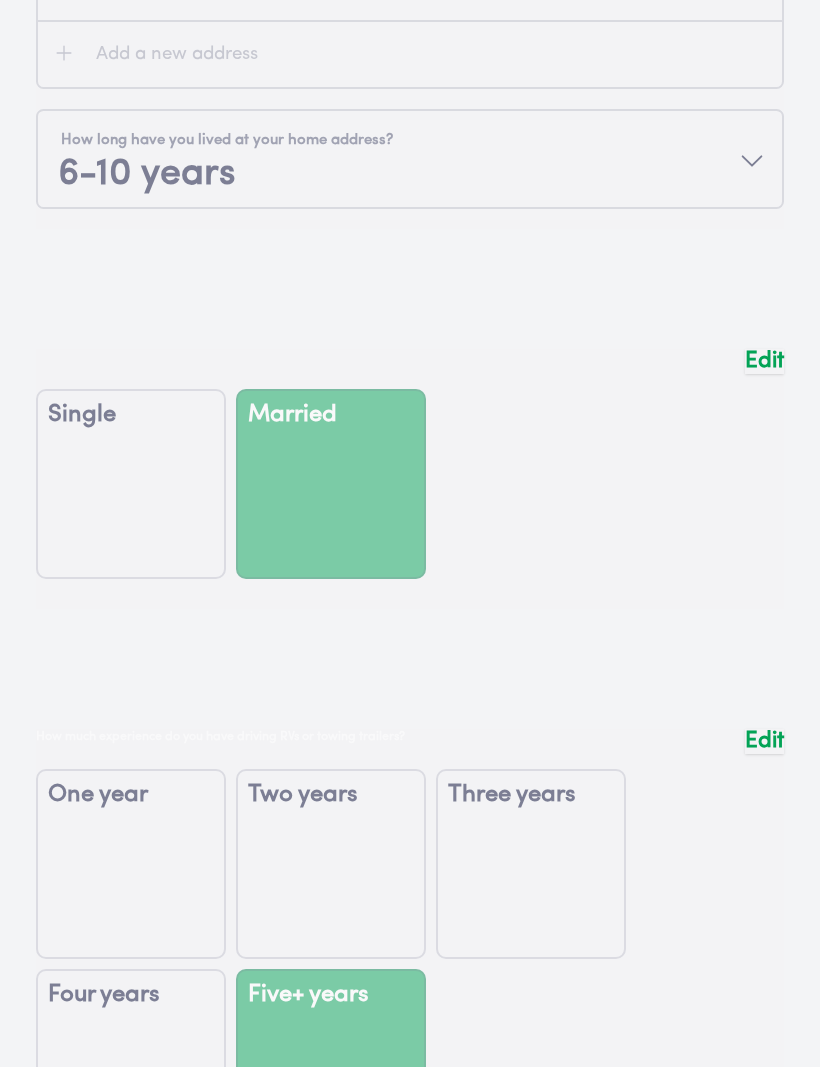 click at bounding box center [410, 960] 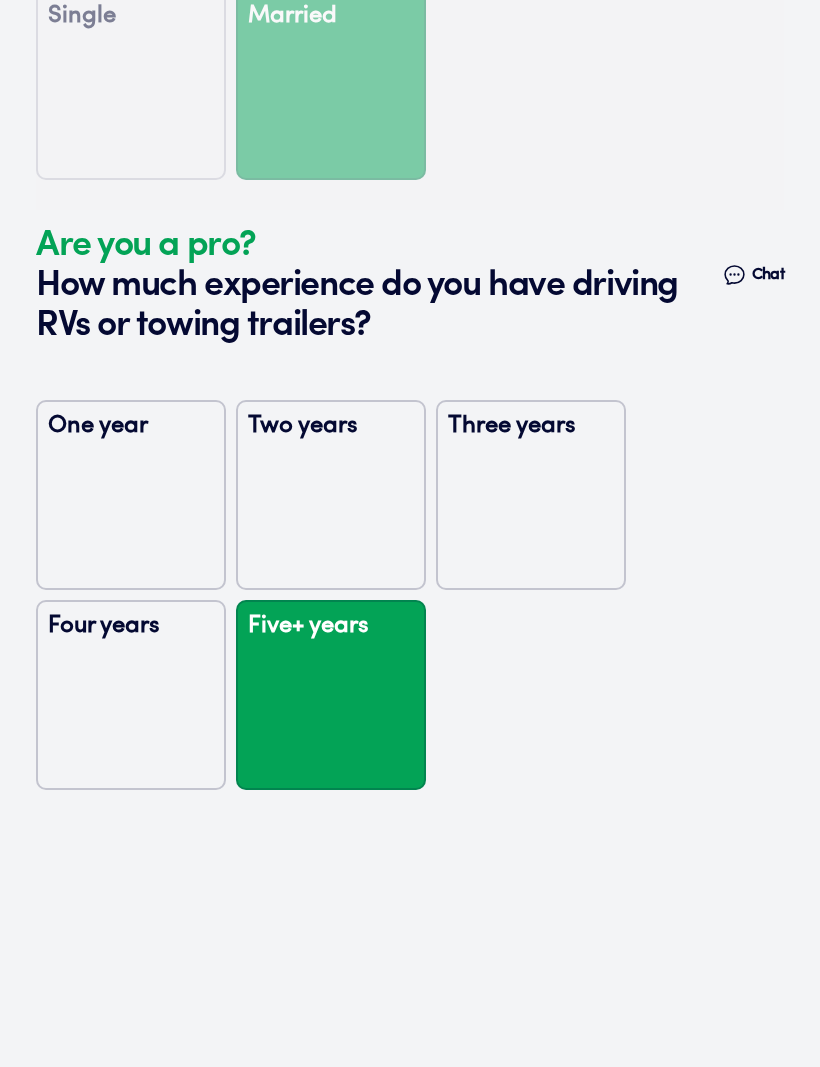 scroll, scrollTop: 2874, scrollLeft: 0, axis: vertical 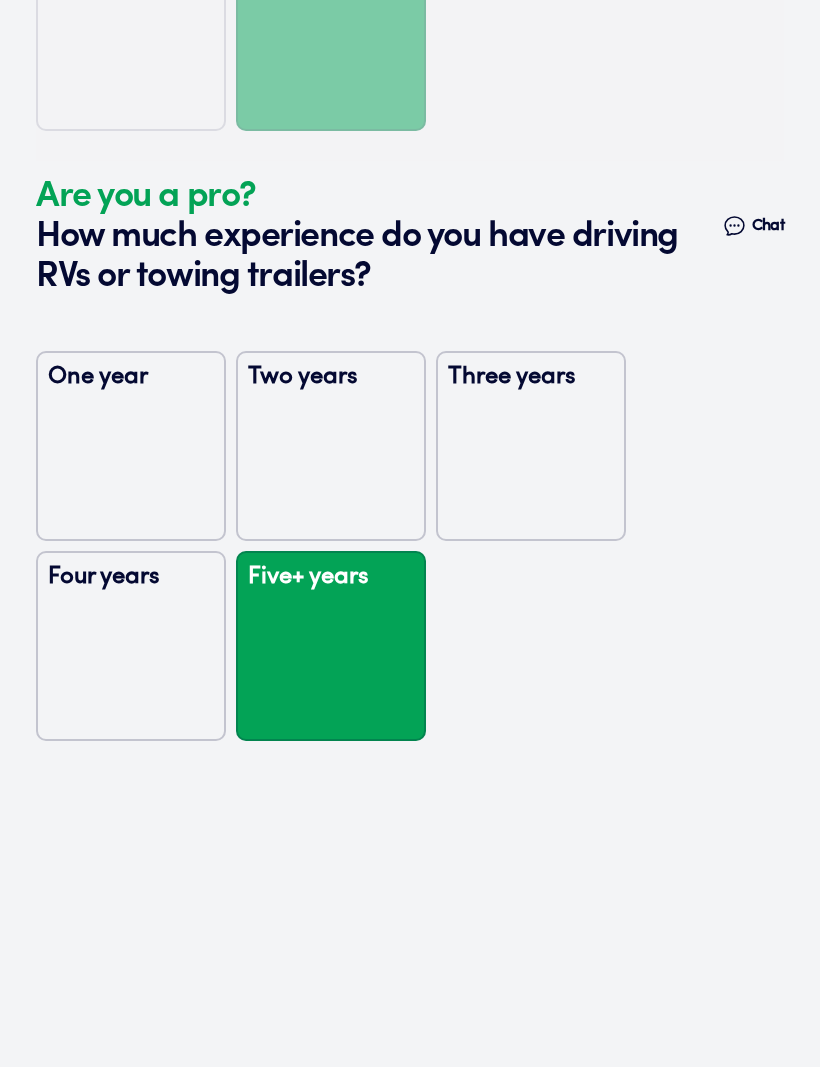 click on "Five+ years" at bounding box center [331, 647] 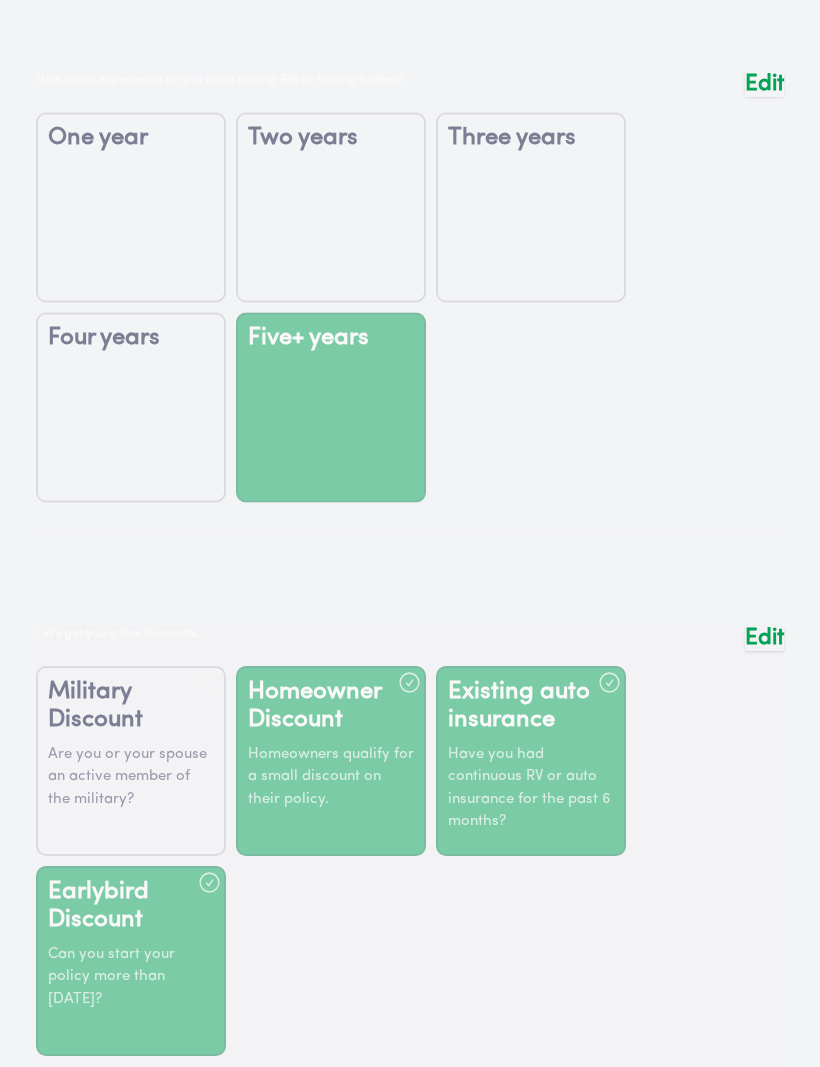 scroll, scrollTop: 4876, scrollLeft: 0, axis: vertical 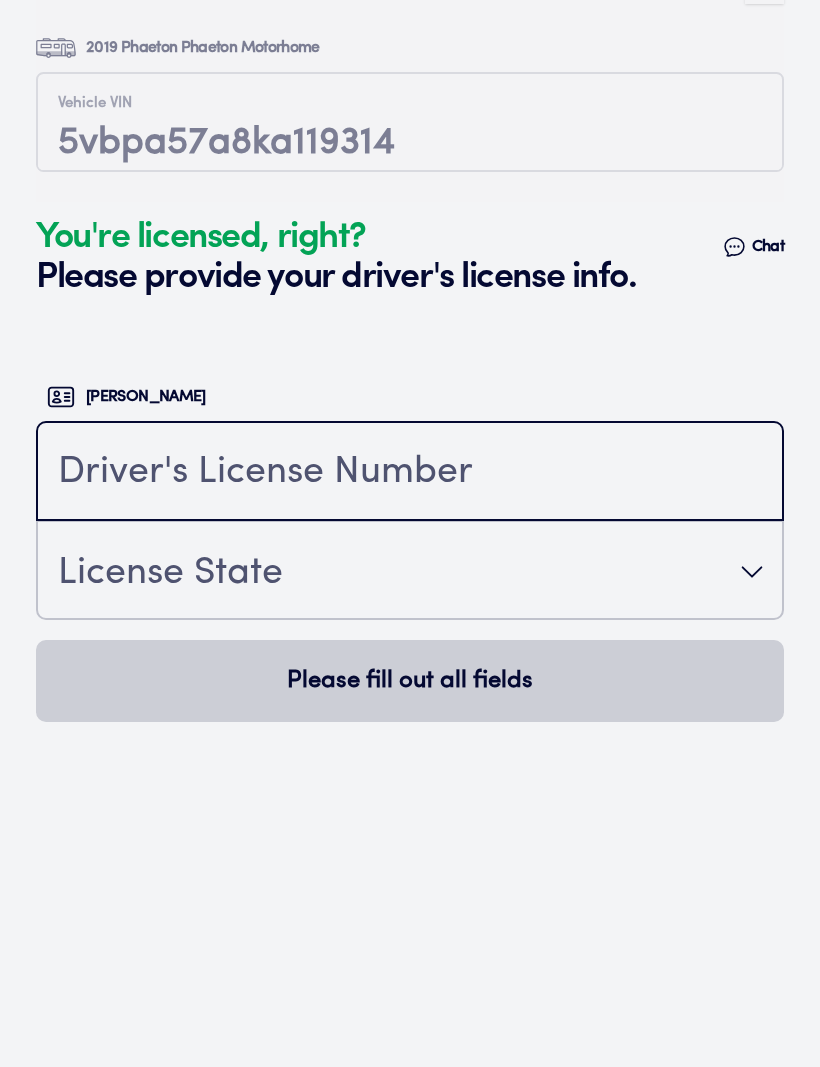 click at bounding box center [410, 473] 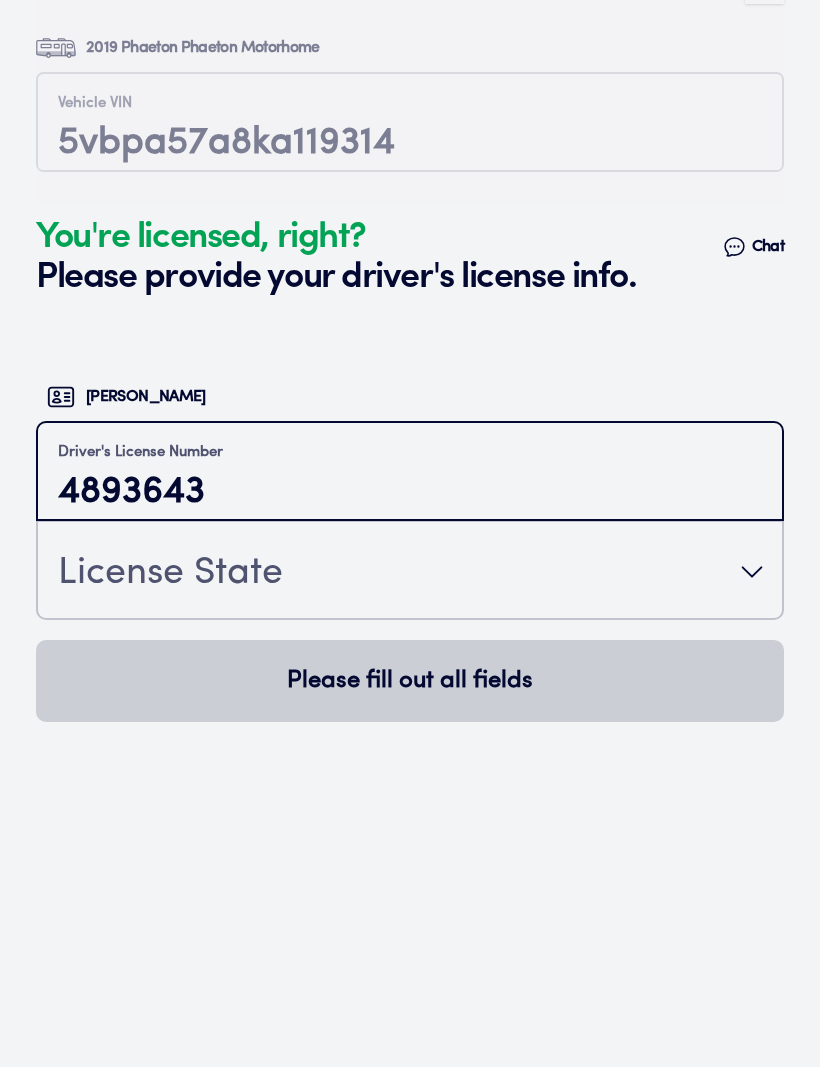 click on "4893643" at bounding box center [410, 492] 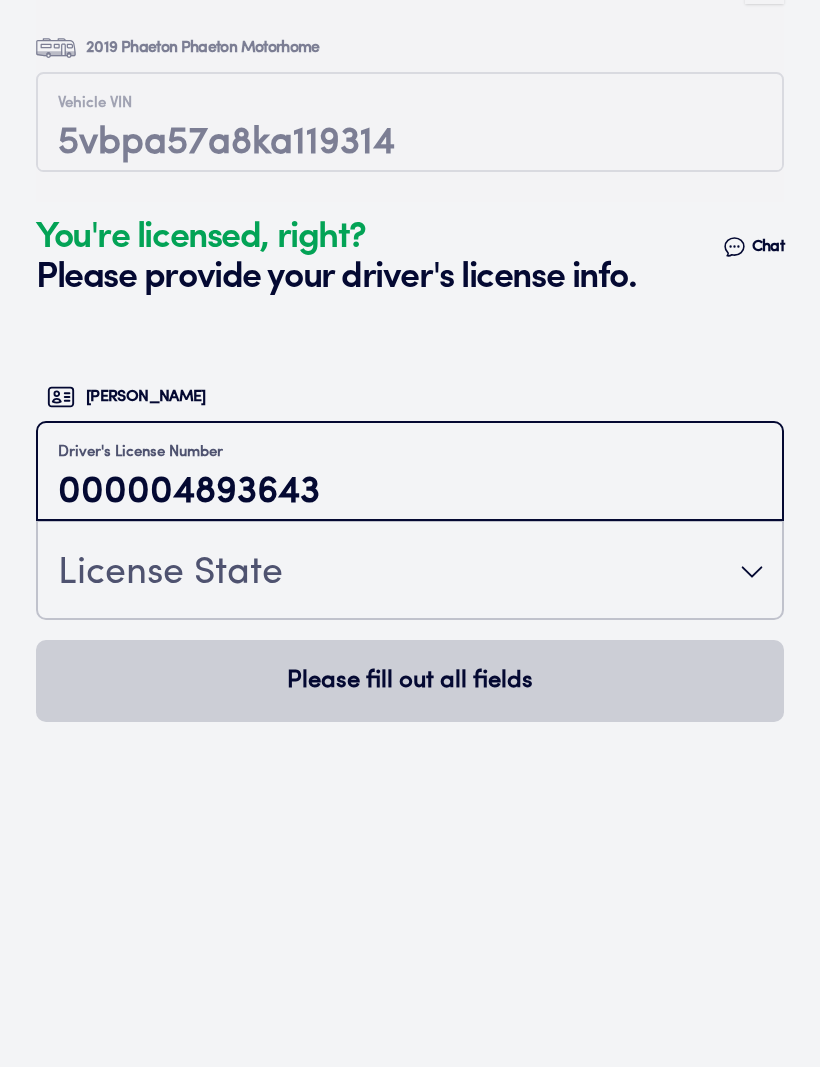type on "000004893643" 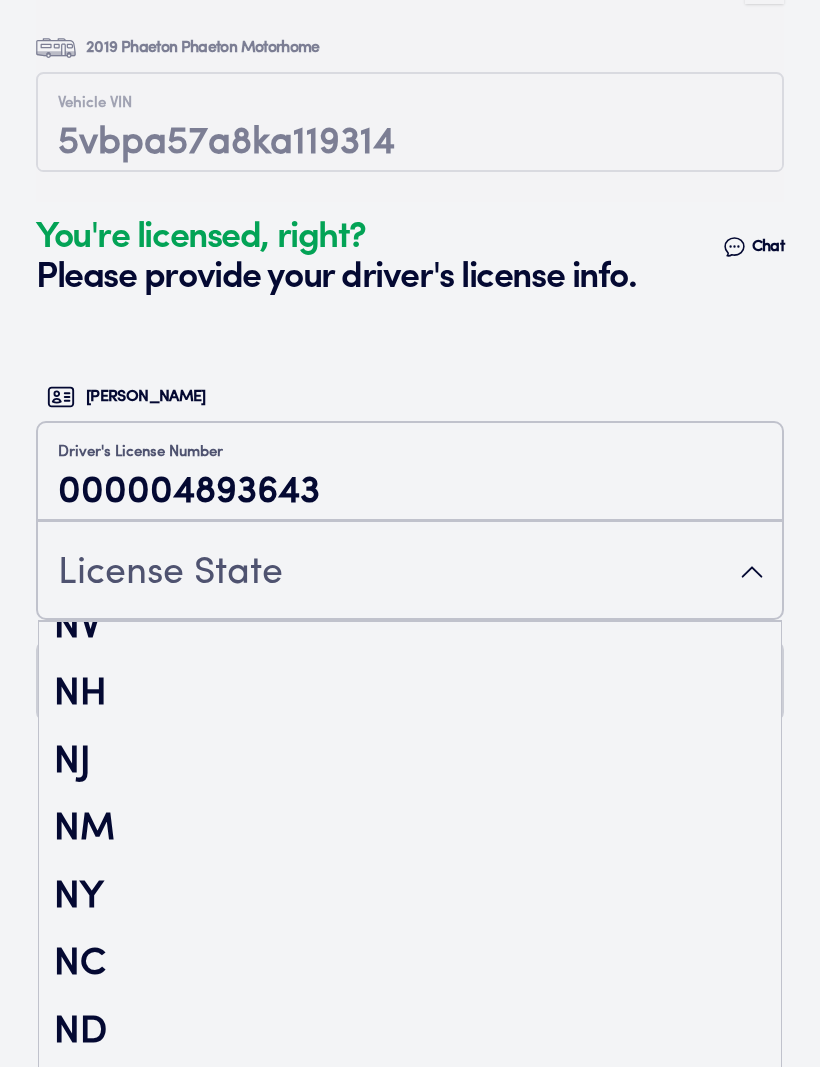 scroll, scrollTop: 2213, scrollLeft: 0, axis: vertical 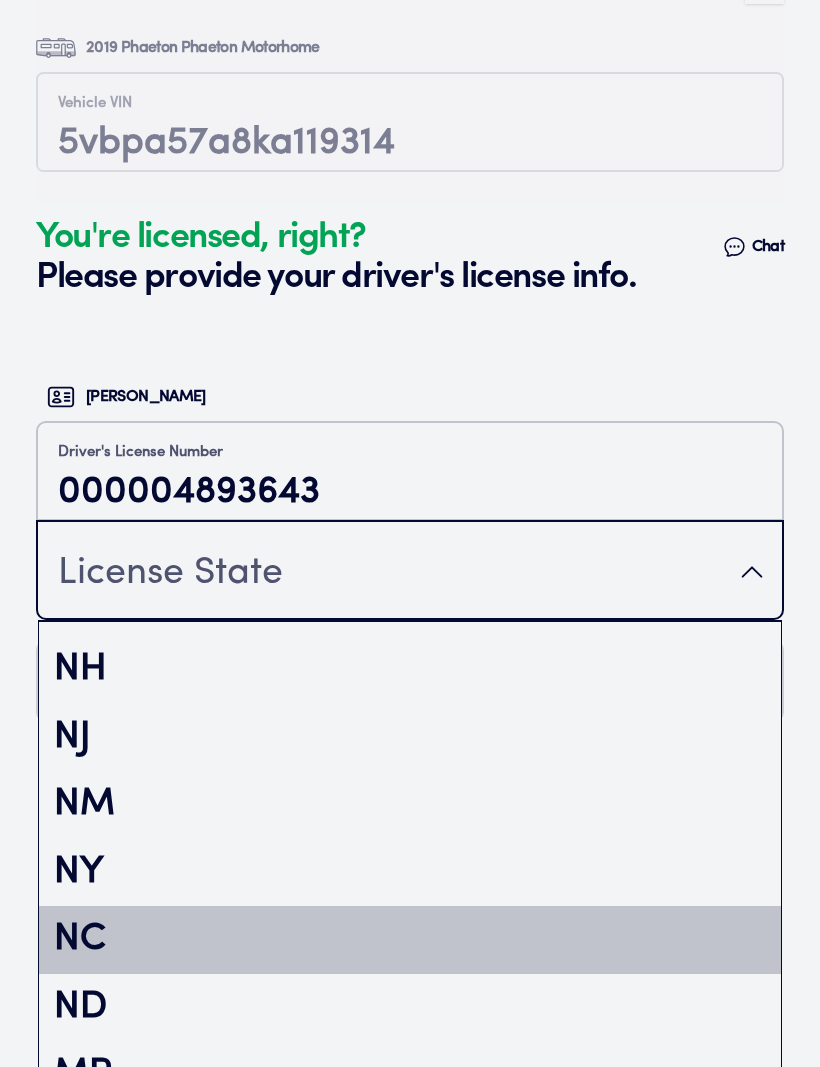 click on "NC" at bounding box center [410, 940] 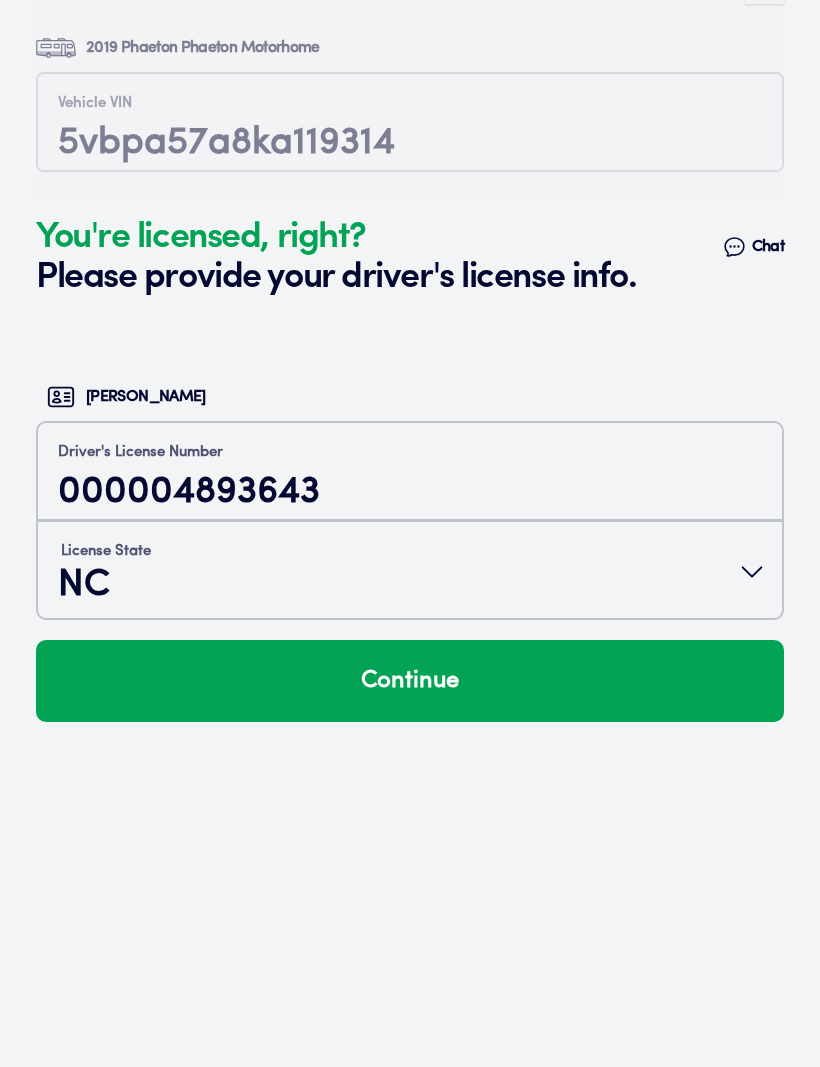 click on "Continue" at bounding box center [410, 681] 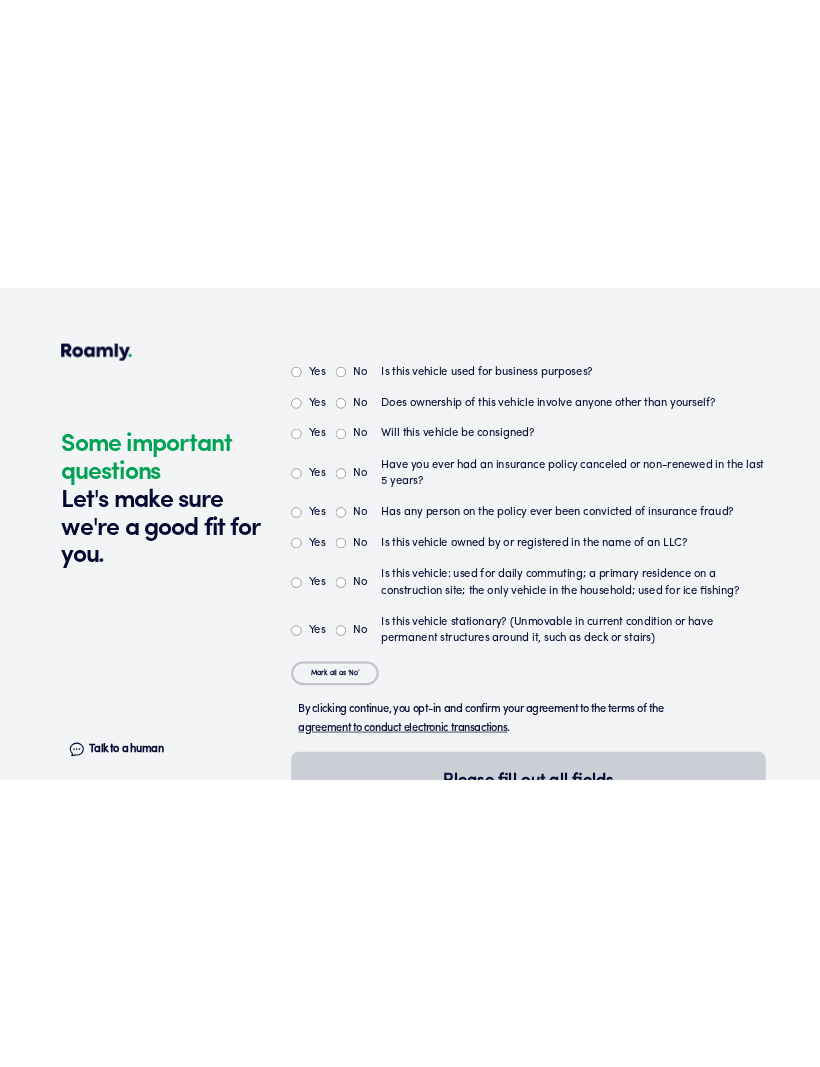 scroll, scrollTop: 5216, scrollLeft: 0, axis: vertical 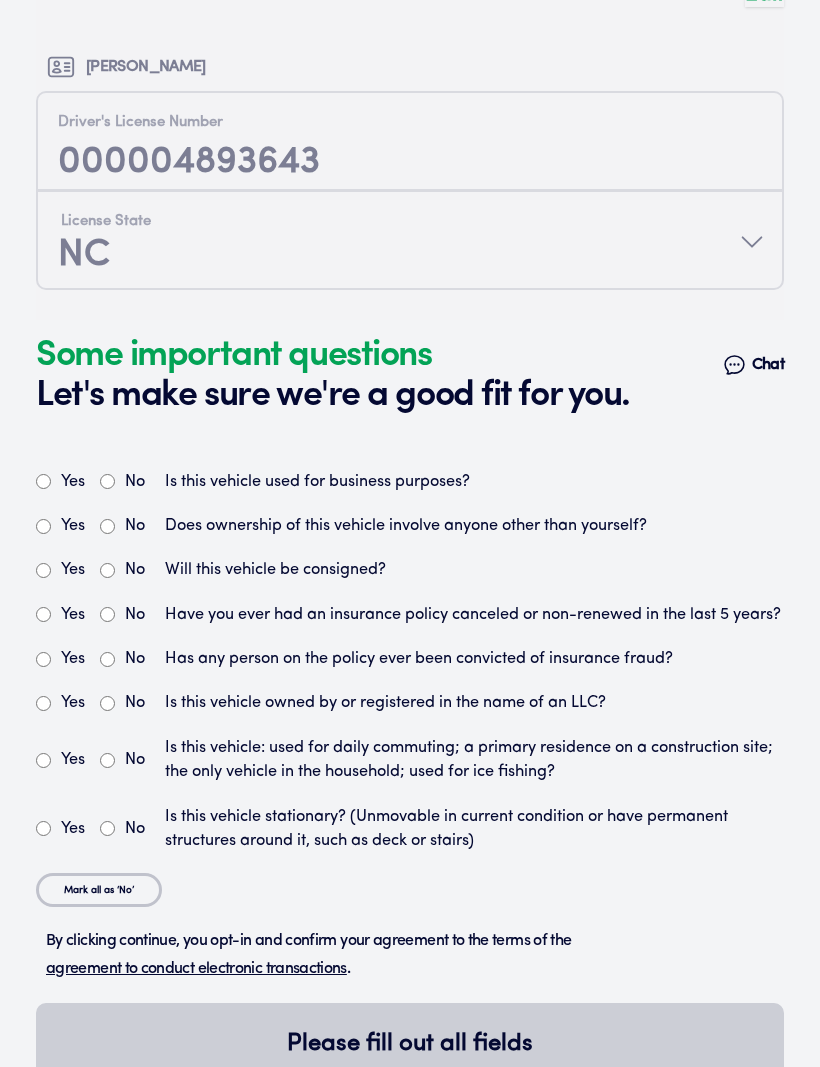 click on "No" at bounding box center (122, 482) 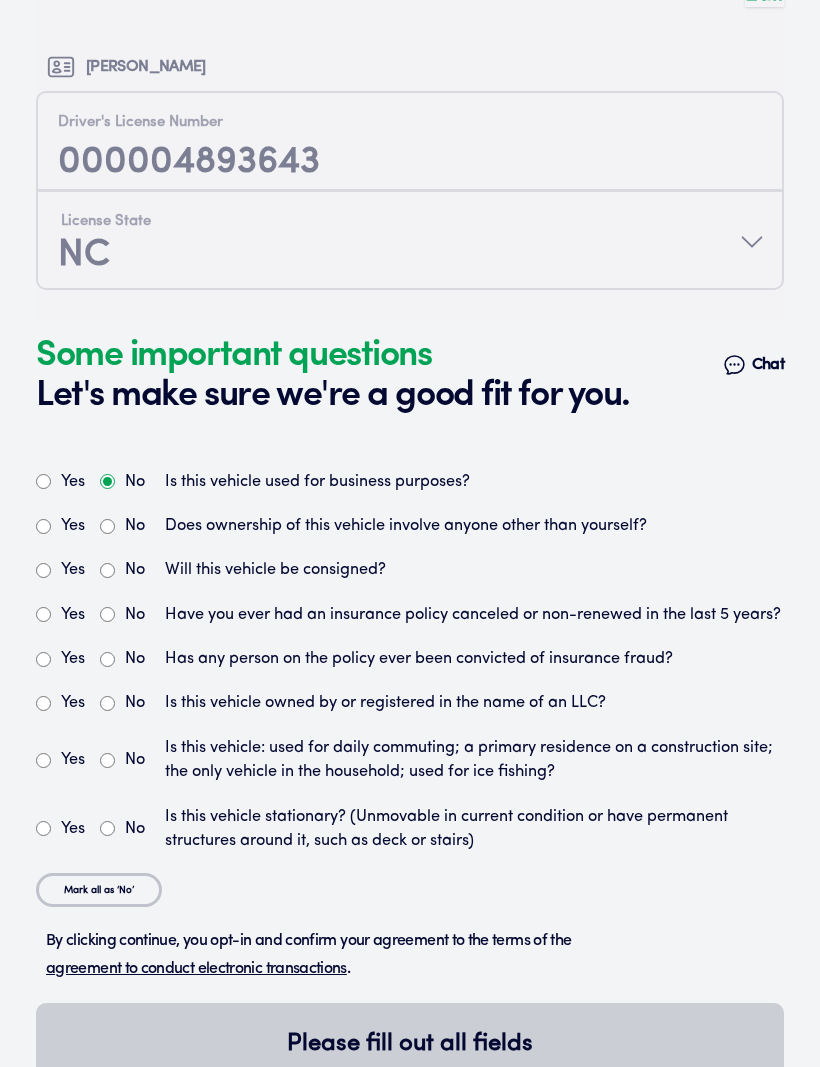 radio on "true" 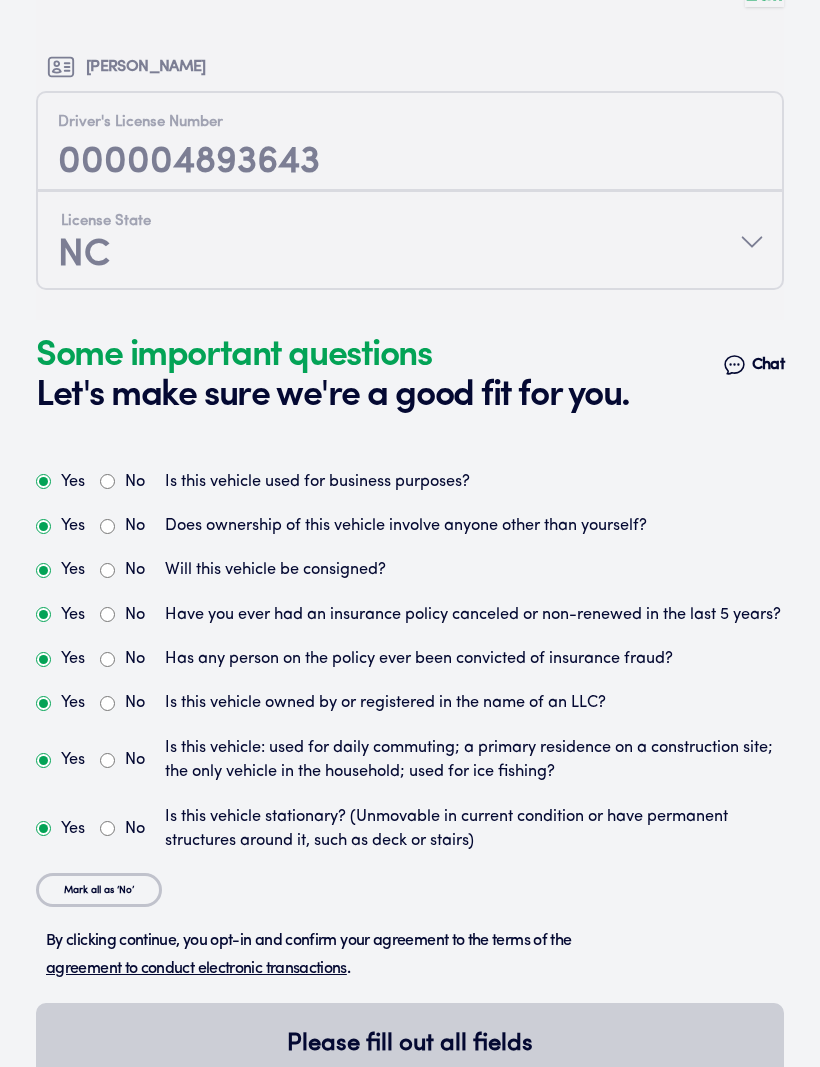 click on "No" at bounding box center [107, 526] 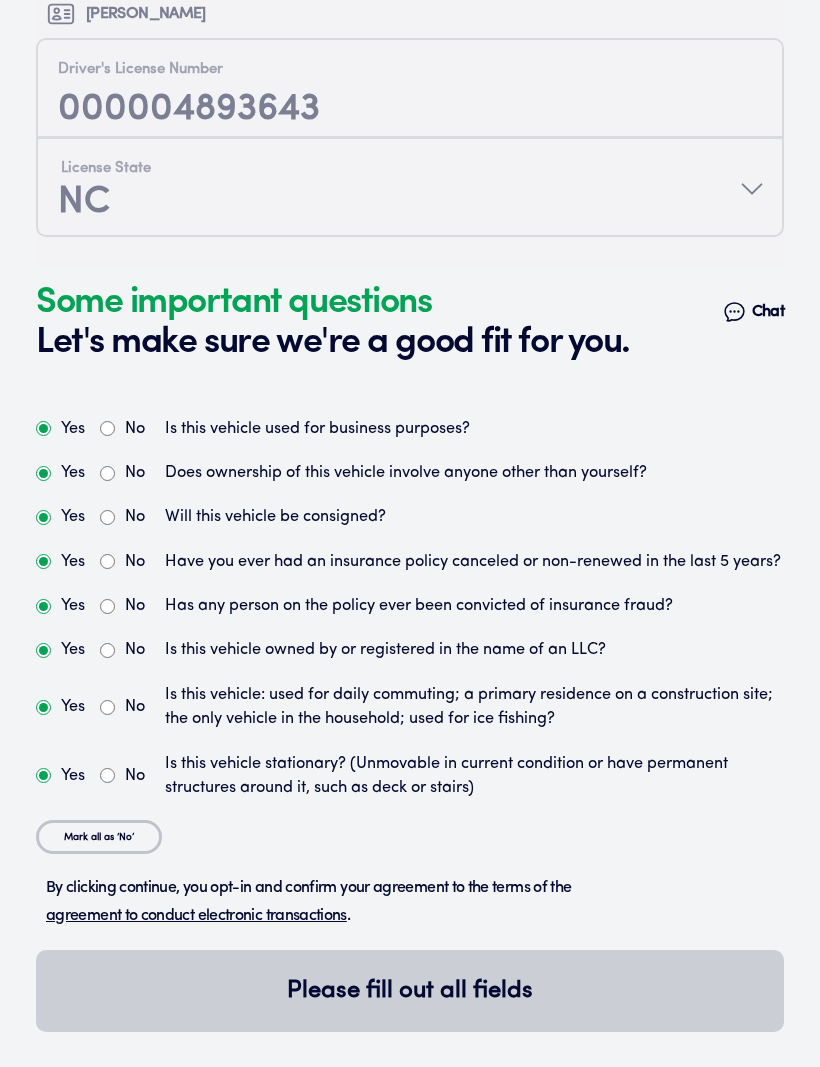 scroll, scrollTop: 5334, scrollLeft: 0, axis: vertical 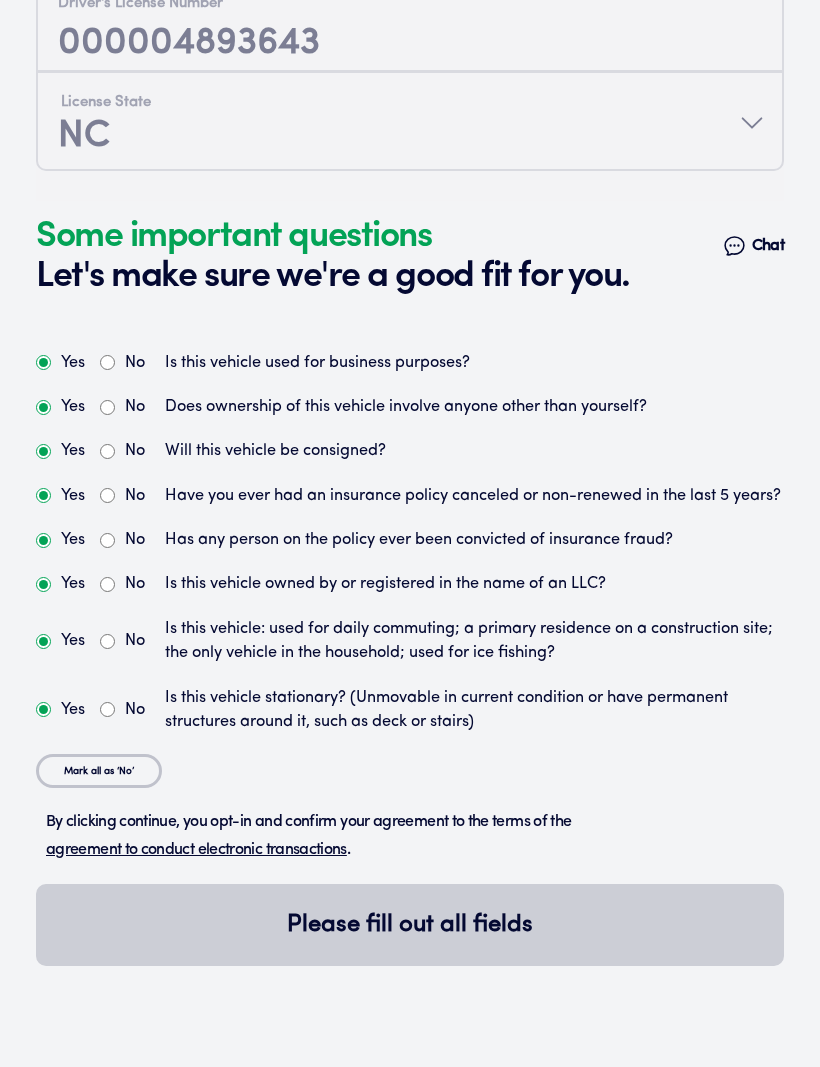 click on "No" at bounding box center [107, 642] 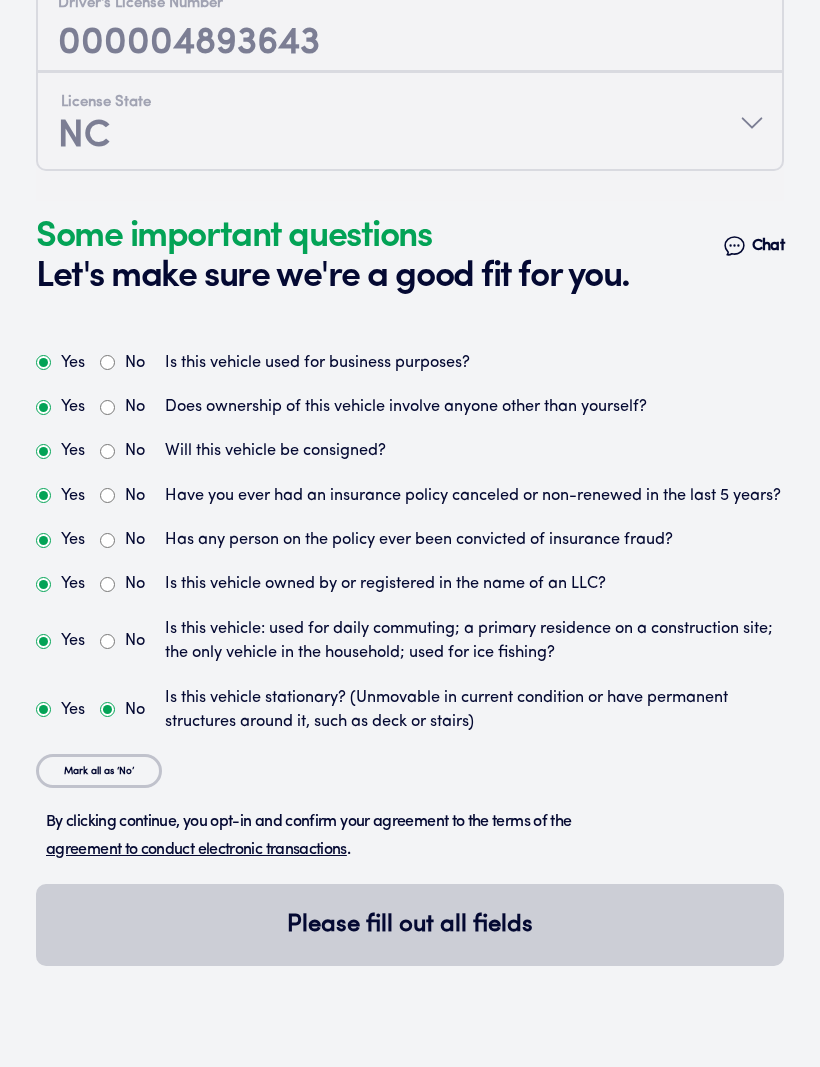 scroll, scrollTop: 5334, scrollLeft: 0, axis: vertical 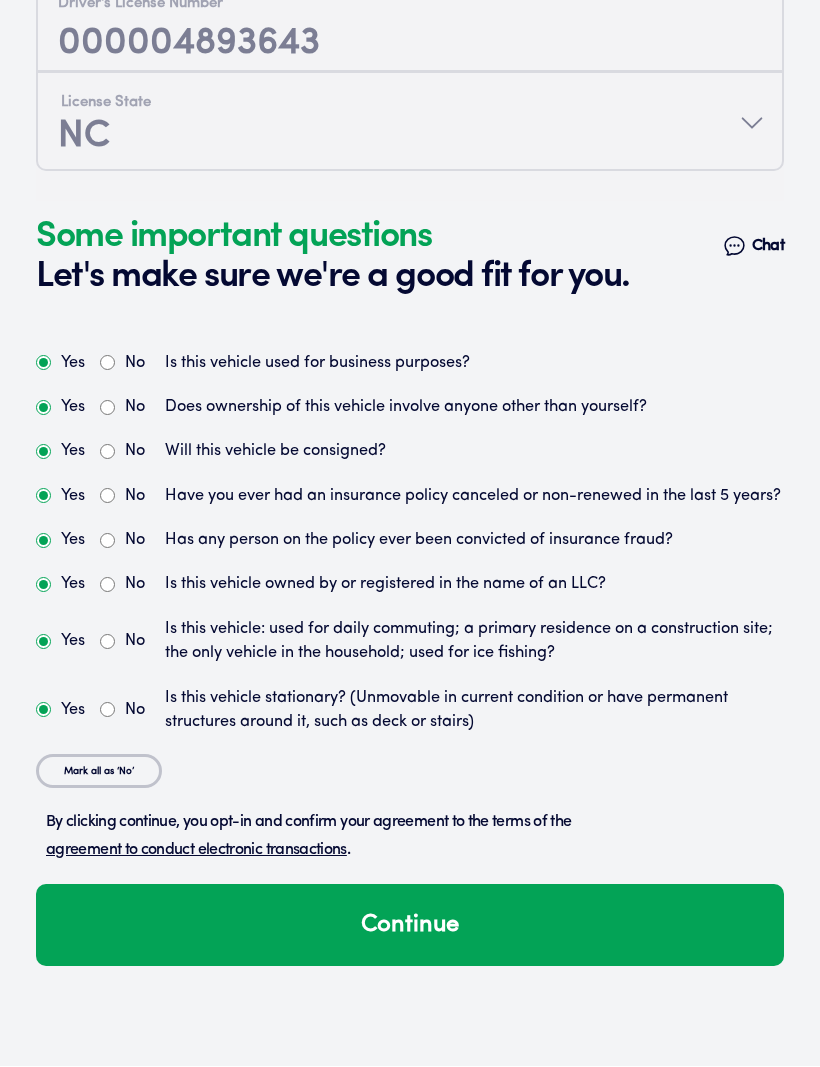 click on "Continue" at bounding box center [410, 926] 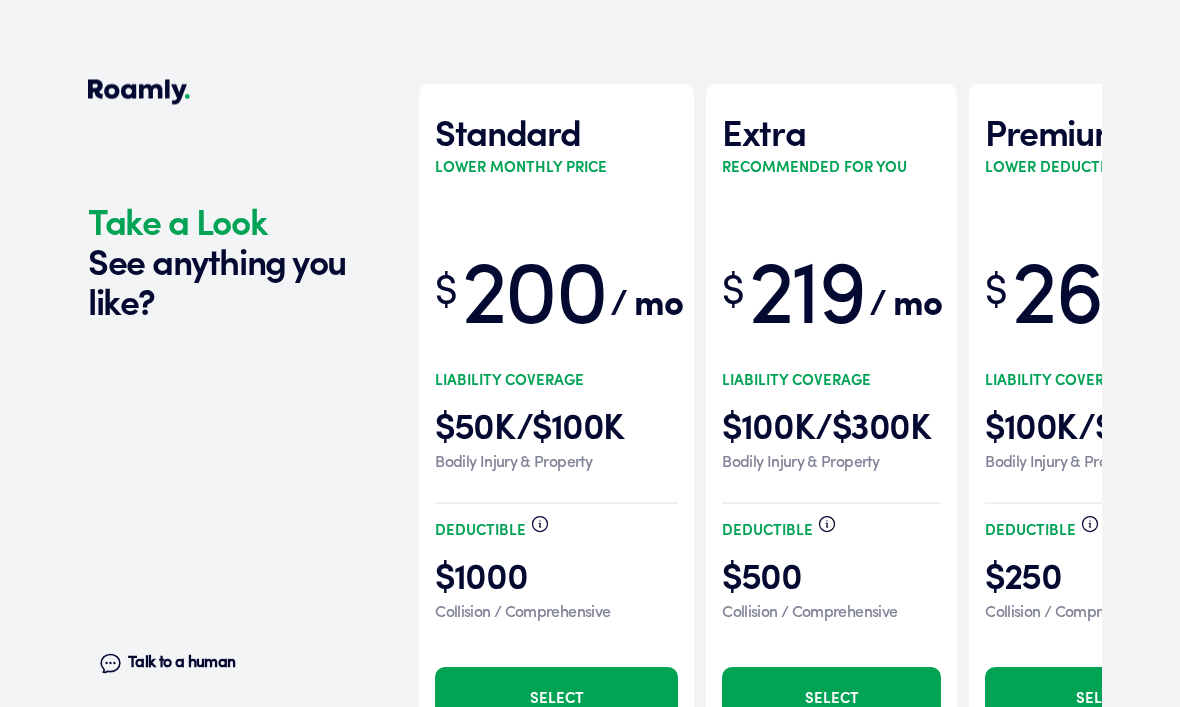 scroll, scrollTop: 6377, scrollLeft: 0, axis: vertical 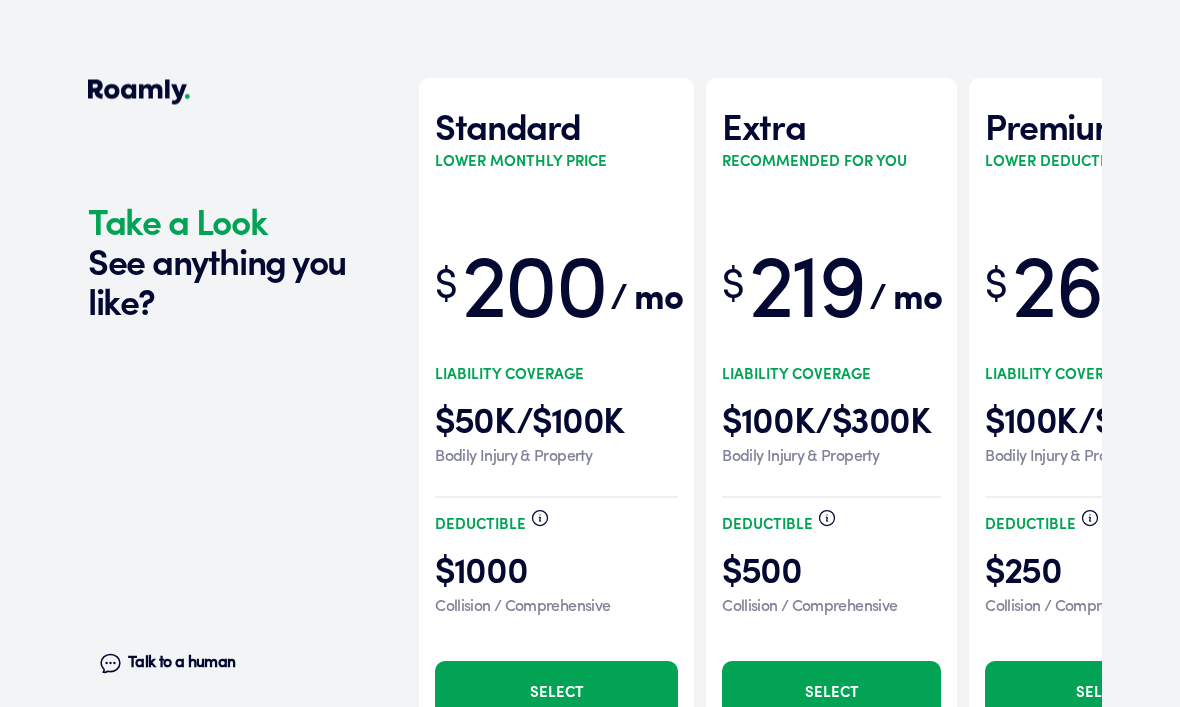 click on "Select" at bounding box center [556, 692] 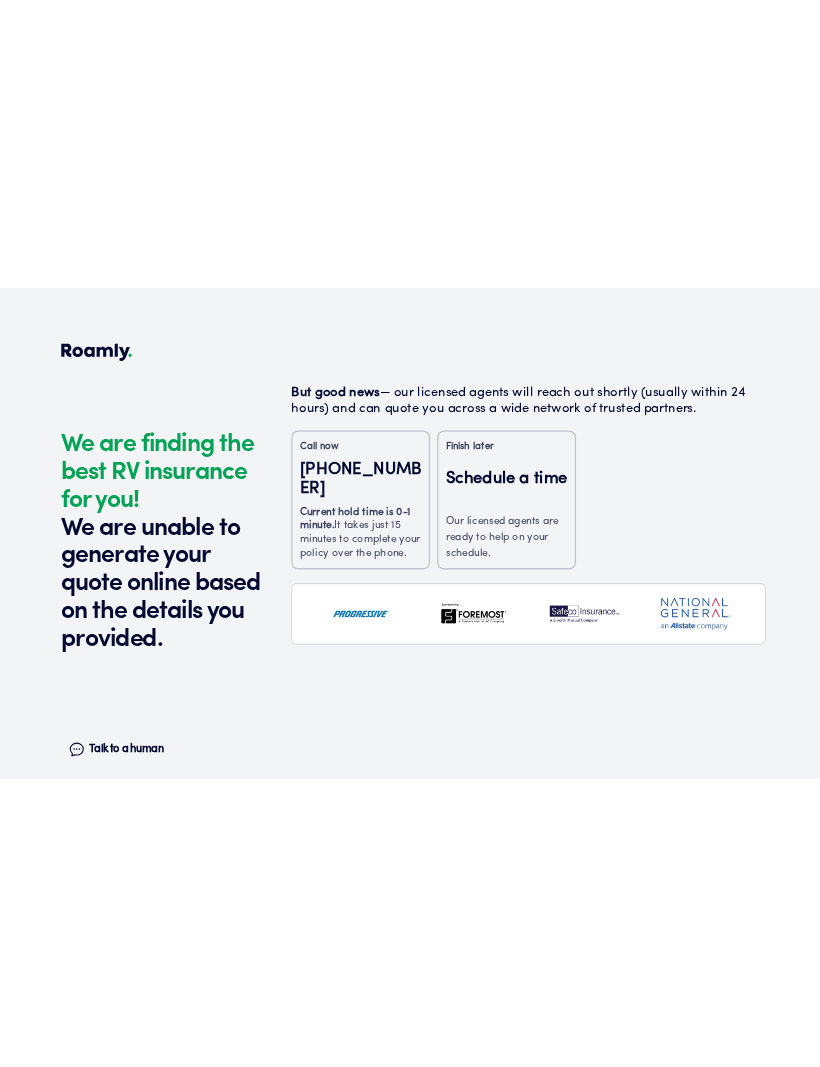 scroll, scrollTop: 0, scrollLeft: 0, axis: both 